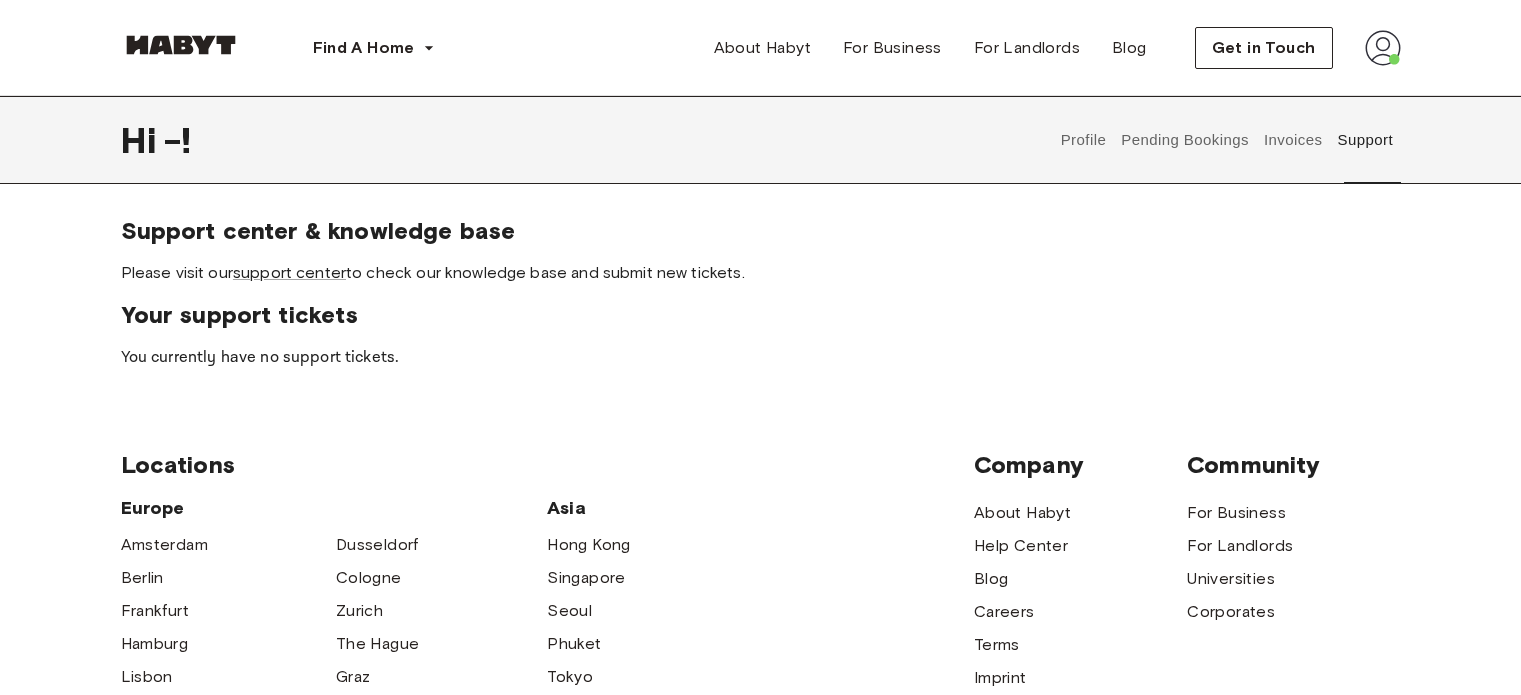 scroll, scrollTop: 400, scrollLeft: 0, axis: vertical 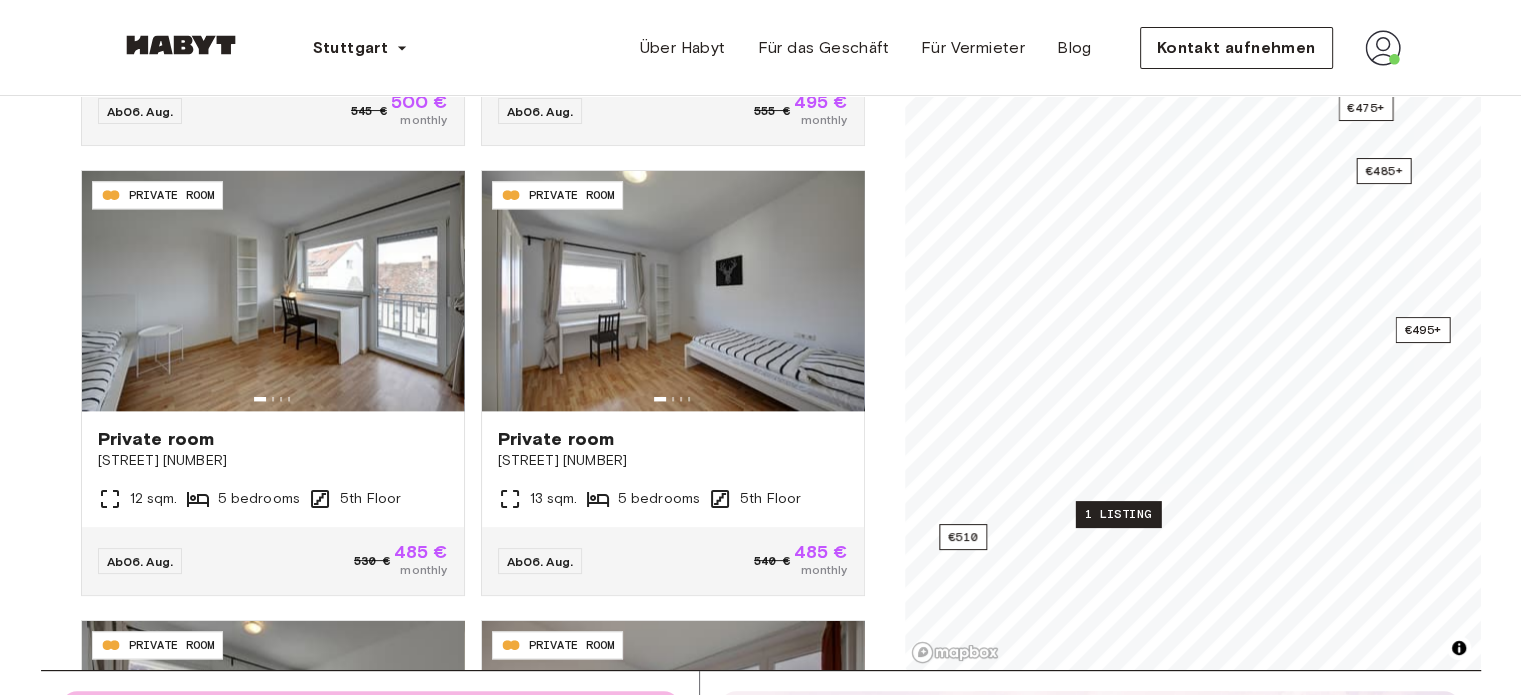 click on "1 listing" at bounding box center [1117, 514] 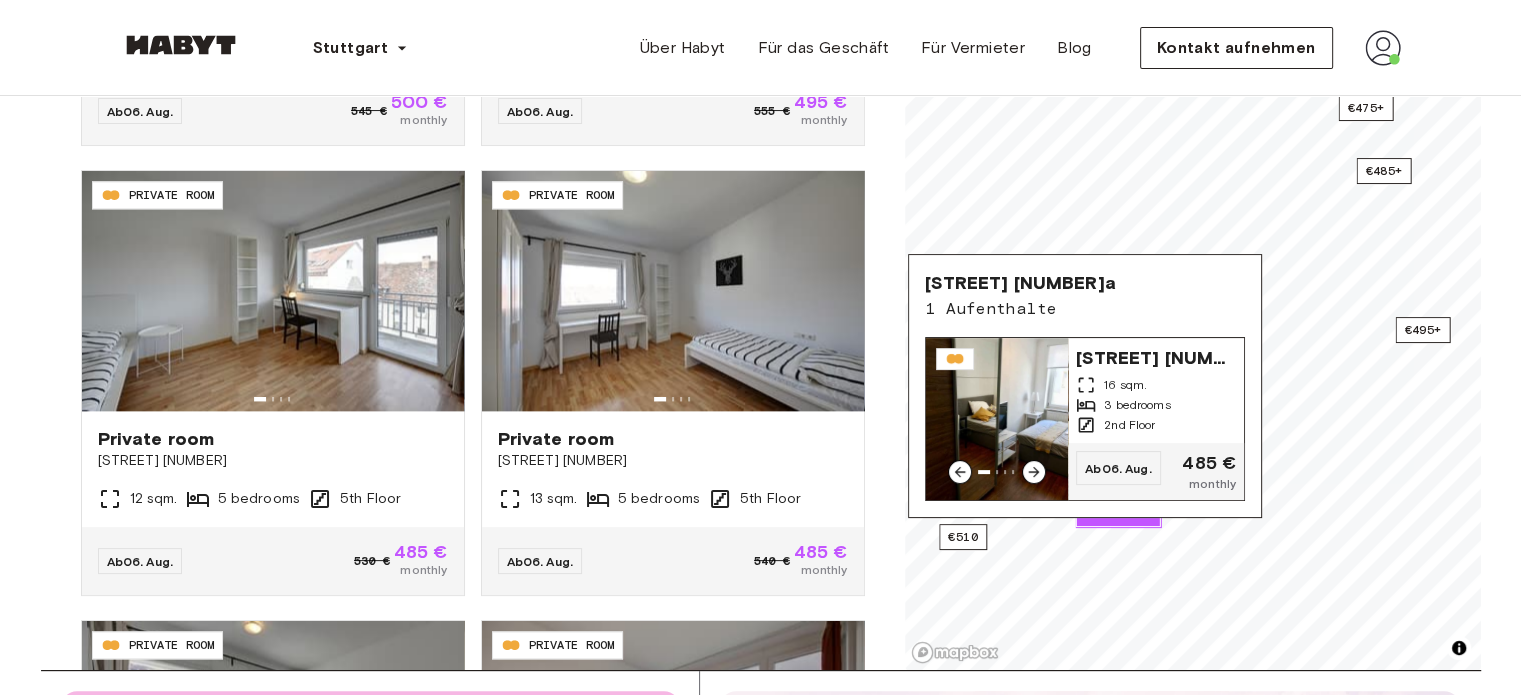 click on "3 bedrooms" at bounding box center (1137, 405) 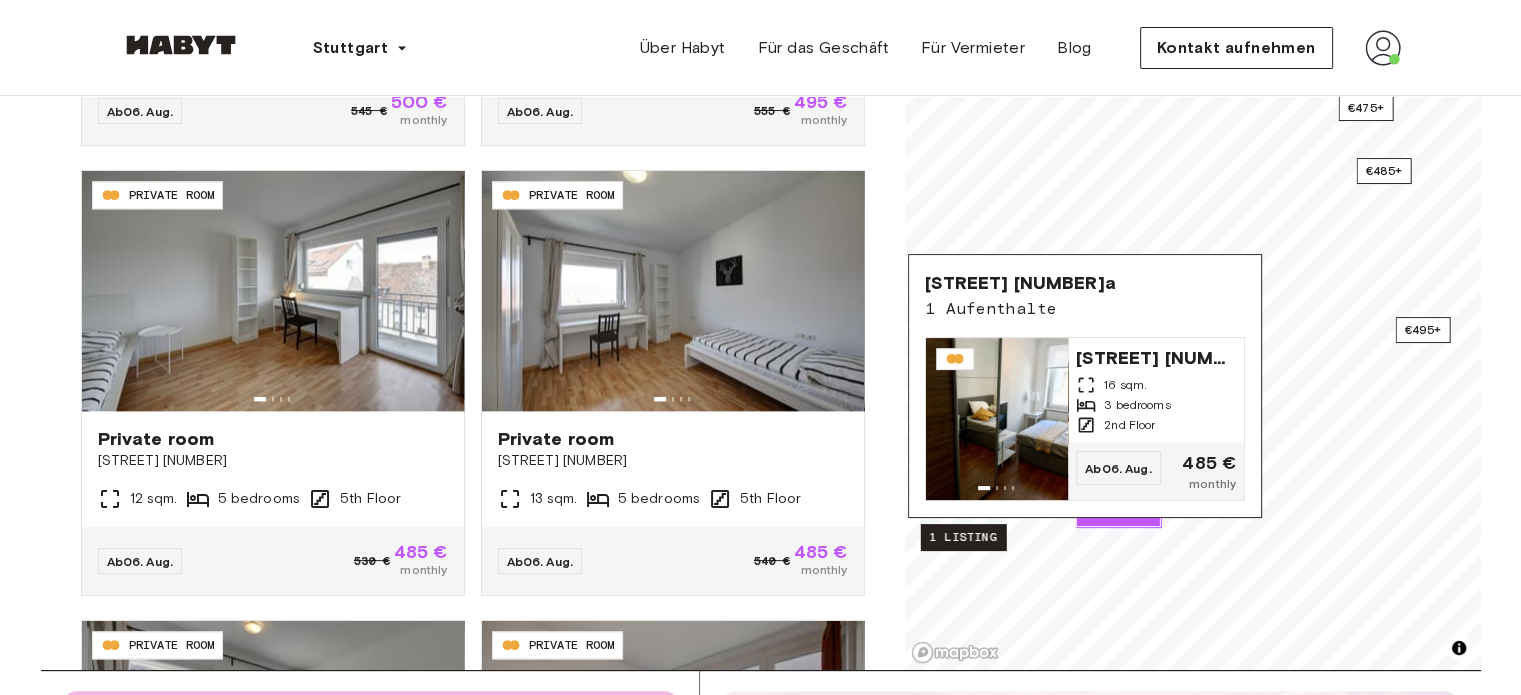 click on "1 listing" at bounding box center [962, 537] 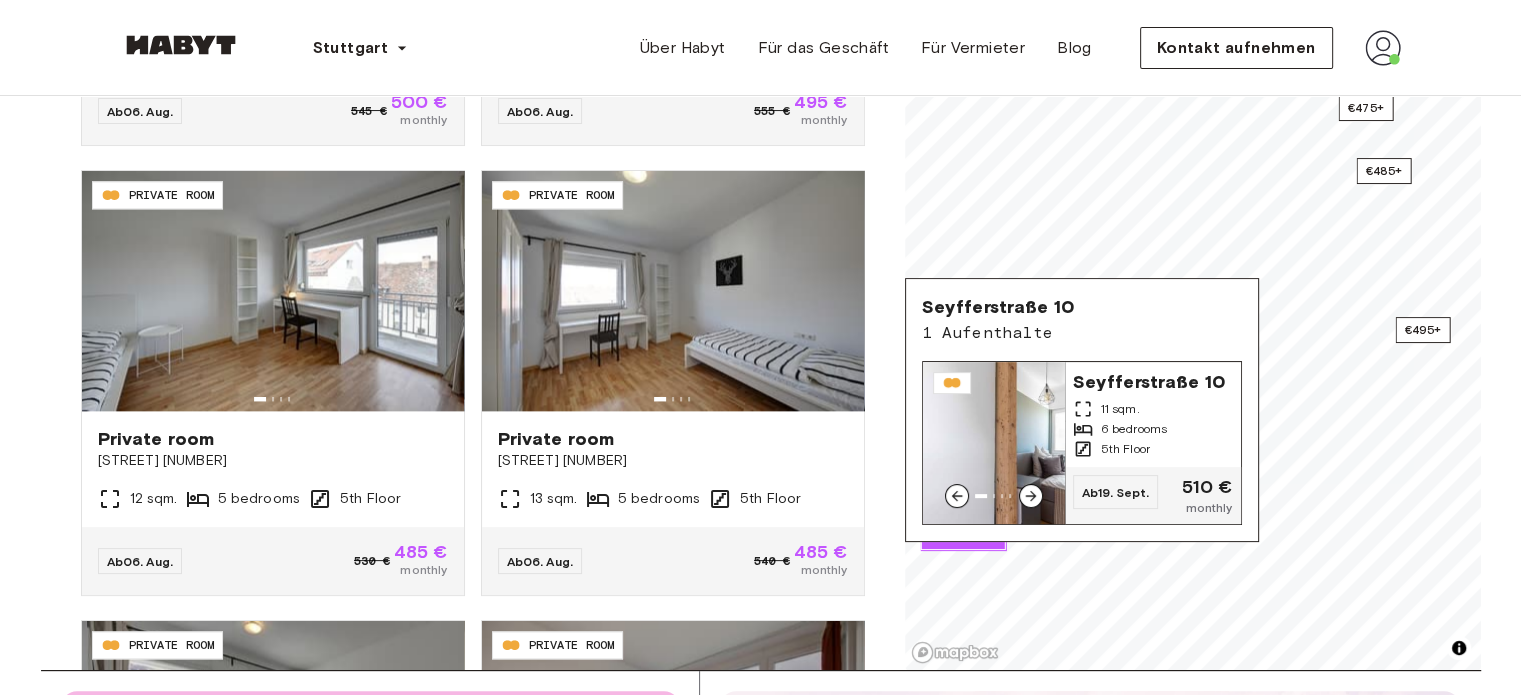 click on "6 bedrooms" at bounding box center (1153, 429) 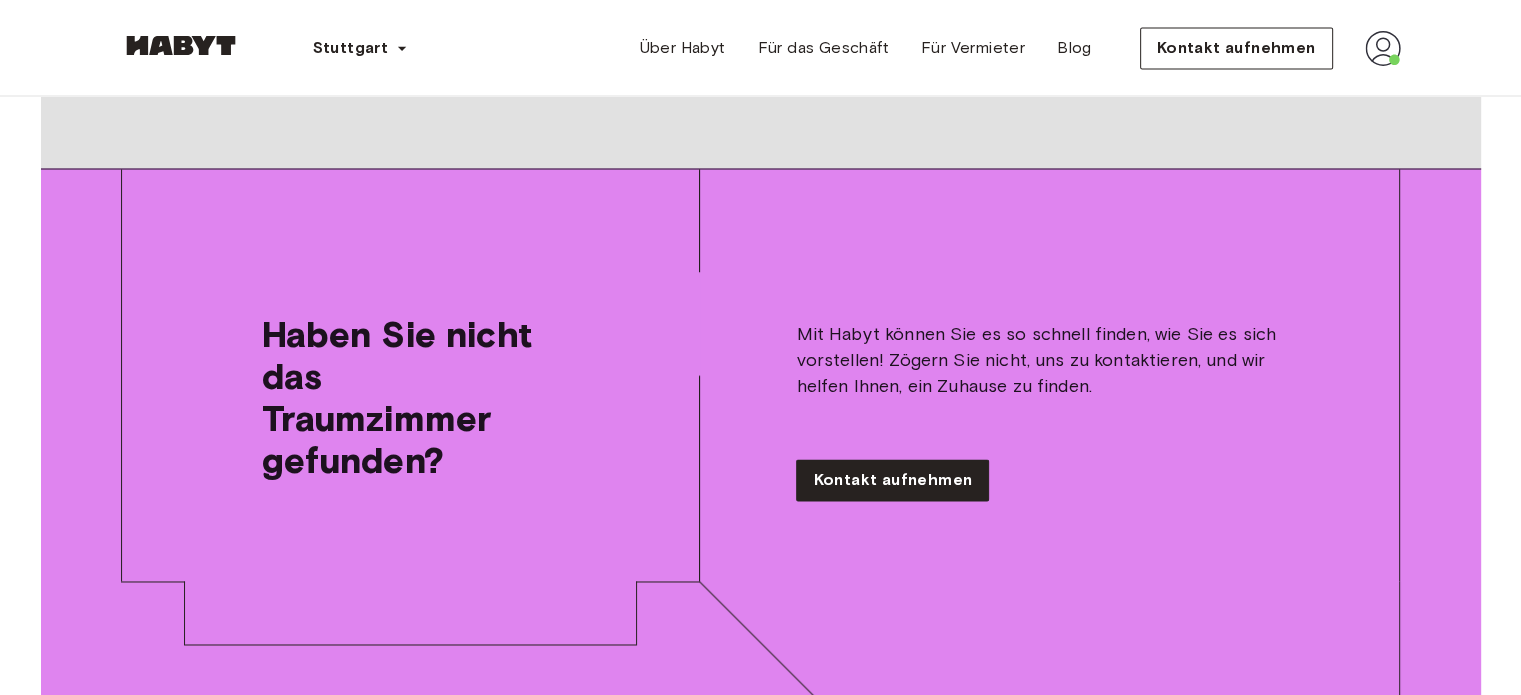 scroll, scrollTop: 3200, scrollLeft: 0, axis: vertical 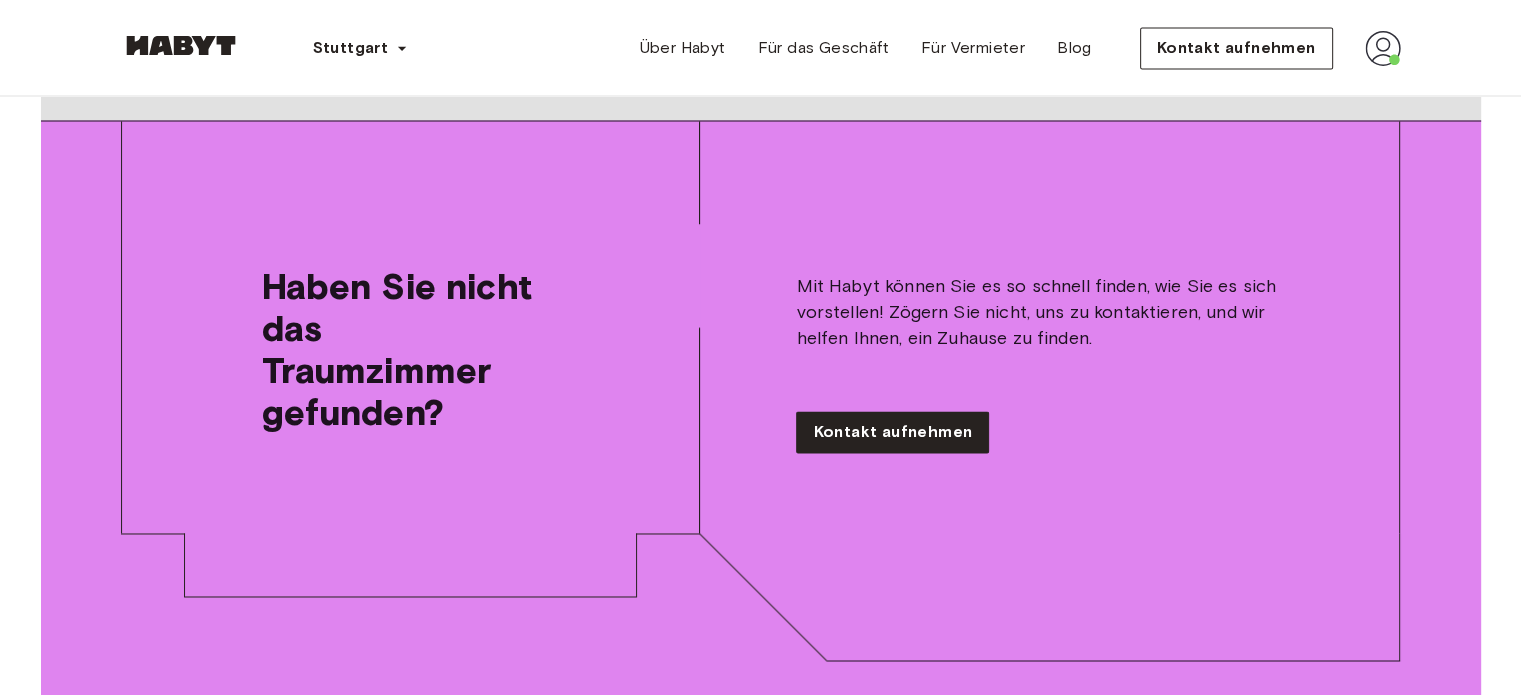 click on "Stuttgart Europe Amsterdam Berlin Frankfurt Hamburg Lissabon Madrid Mailand Modena Paris Turin München Rotterdam Stuttgart Düsseldorf Köln Zürich Den Haag Graz Brüssel Leipzig Asia Hongkong Singapur Seoul Phuket Tokyo Über Habyt Für das Geschäft Für Vermieter Blog Kontakt aufnehmen" at bounding box center (761, 48) 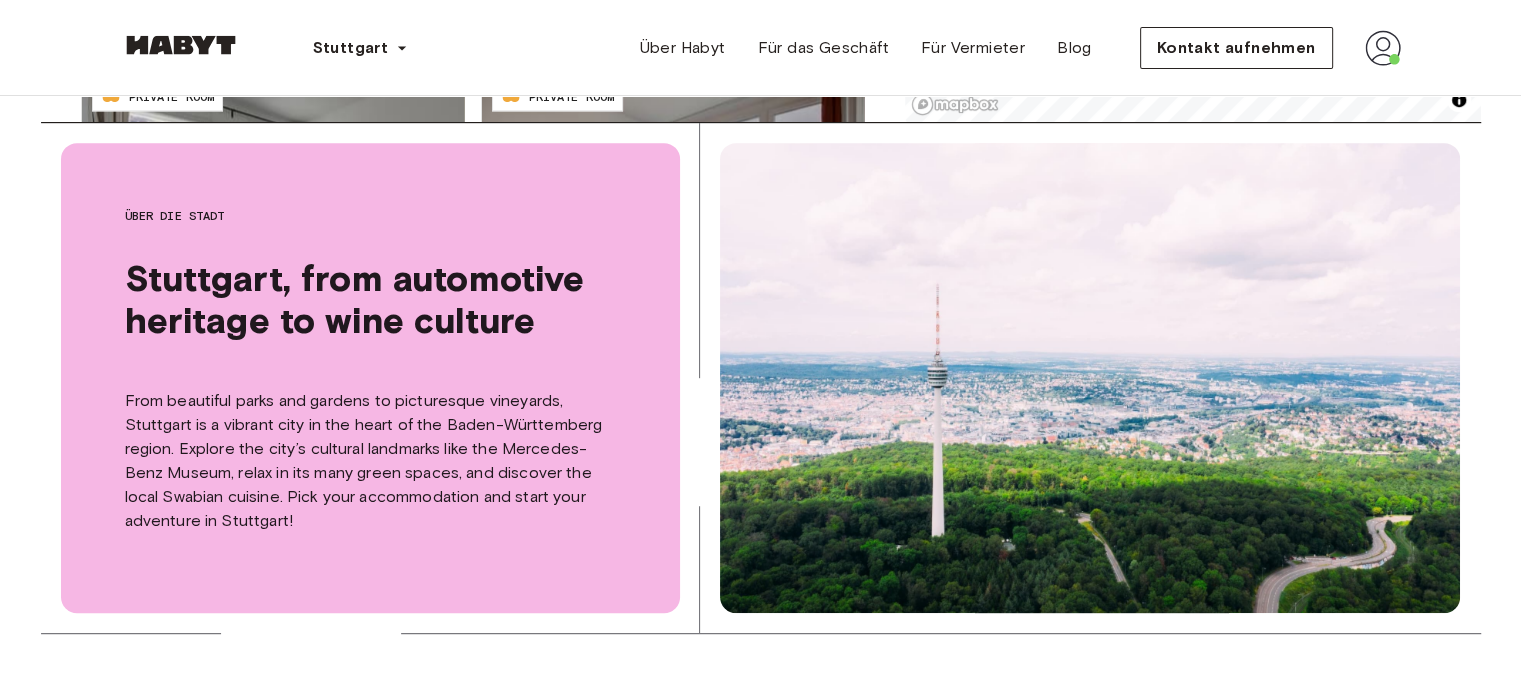 scroll, scrollTop: 348, scrollLeft: 0, axis: vertical 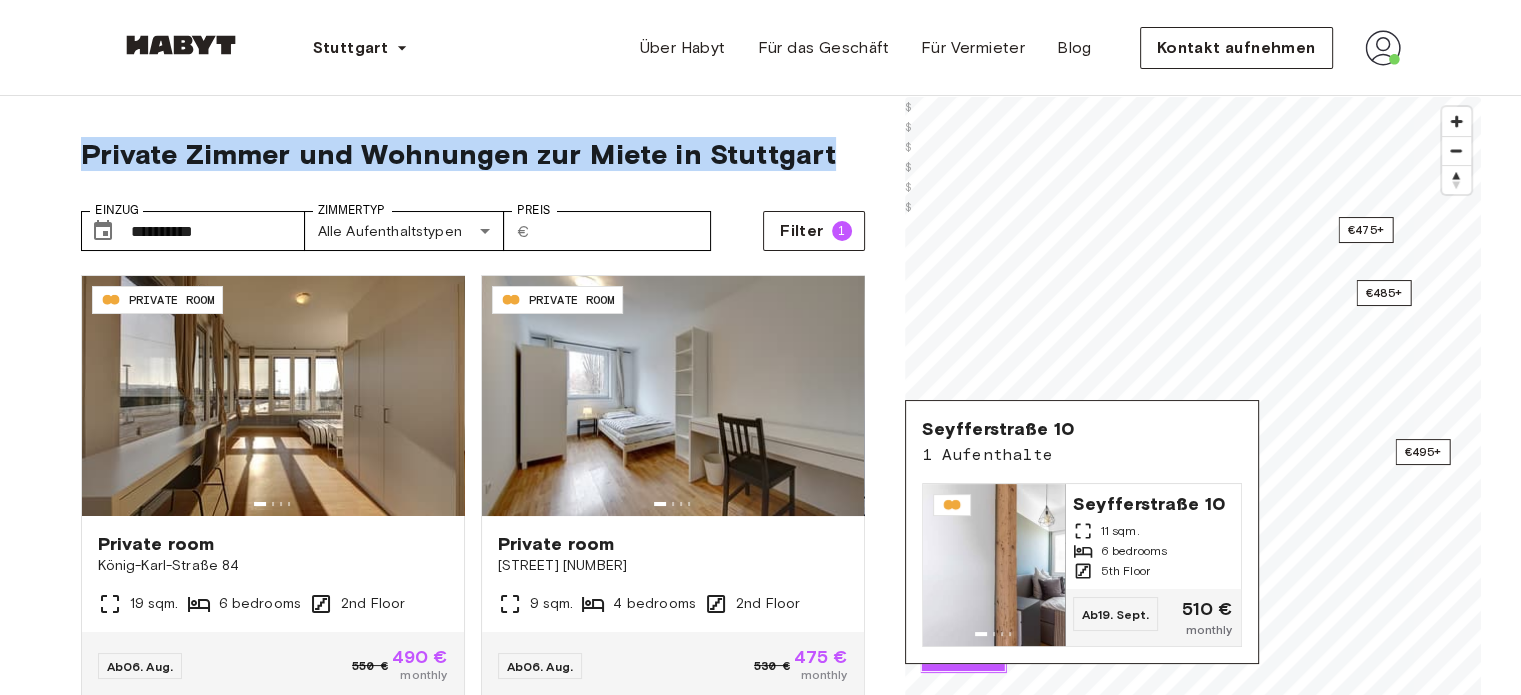 drag, startPoint x: 84, startPoint y: 152, endPoint x: 894, endPoint y: 126, distance: 810.4172 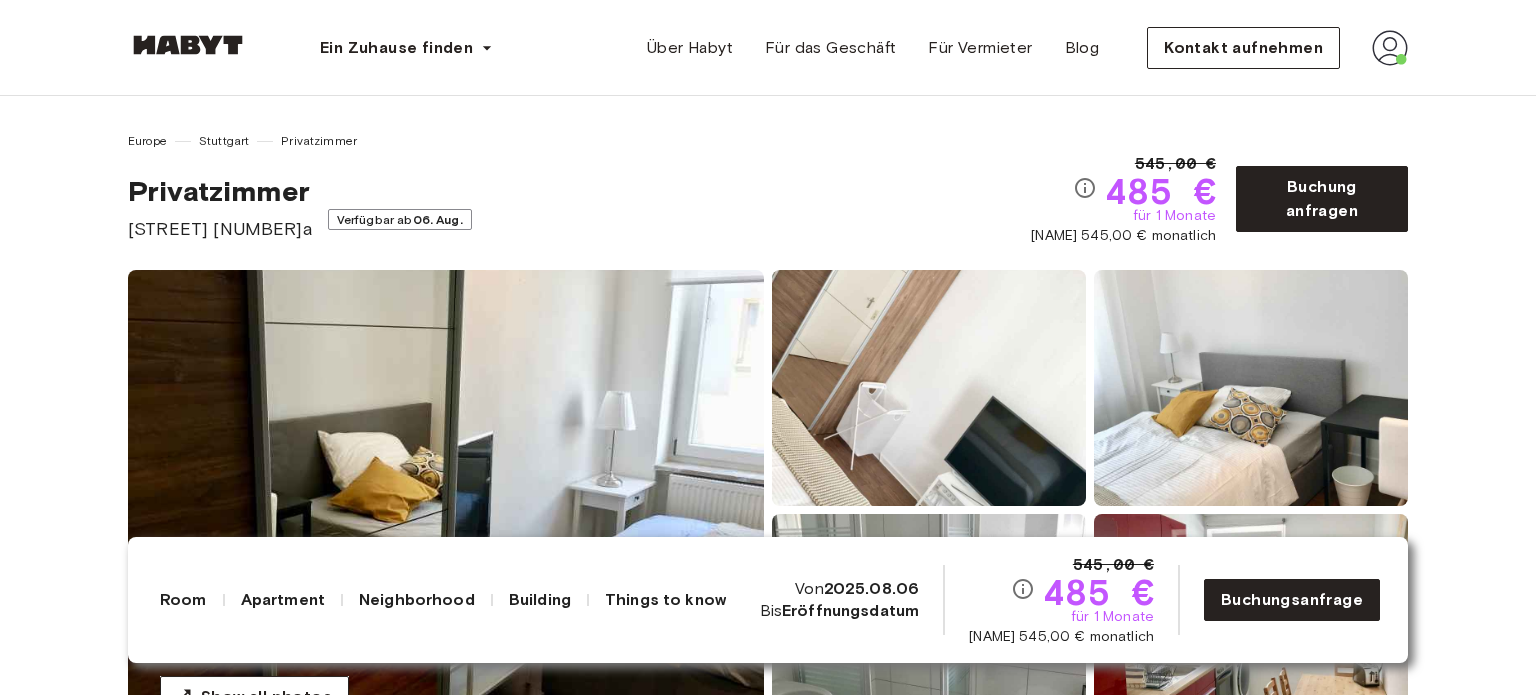 scroll, scrollTop: 0, scrollLeft: 0, axis: both 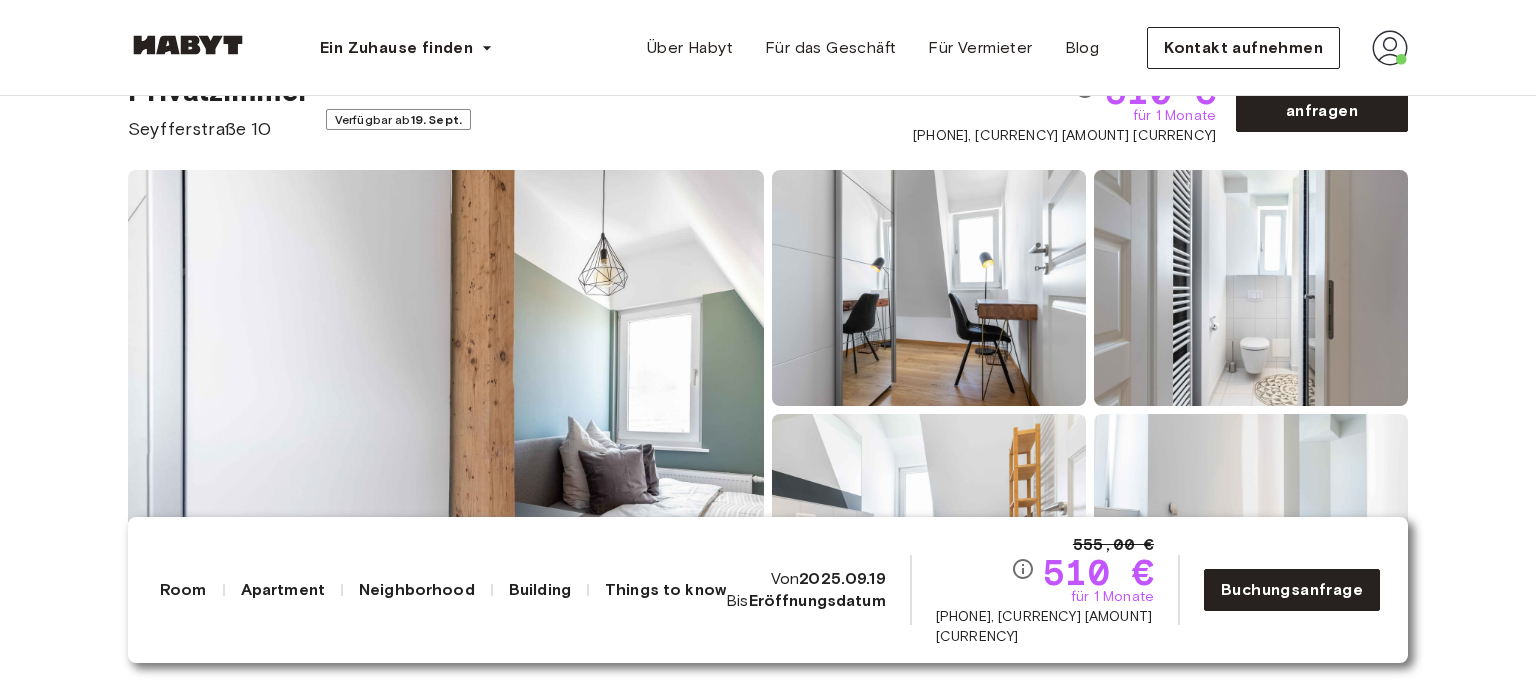 click at bounding box center (446, 410) 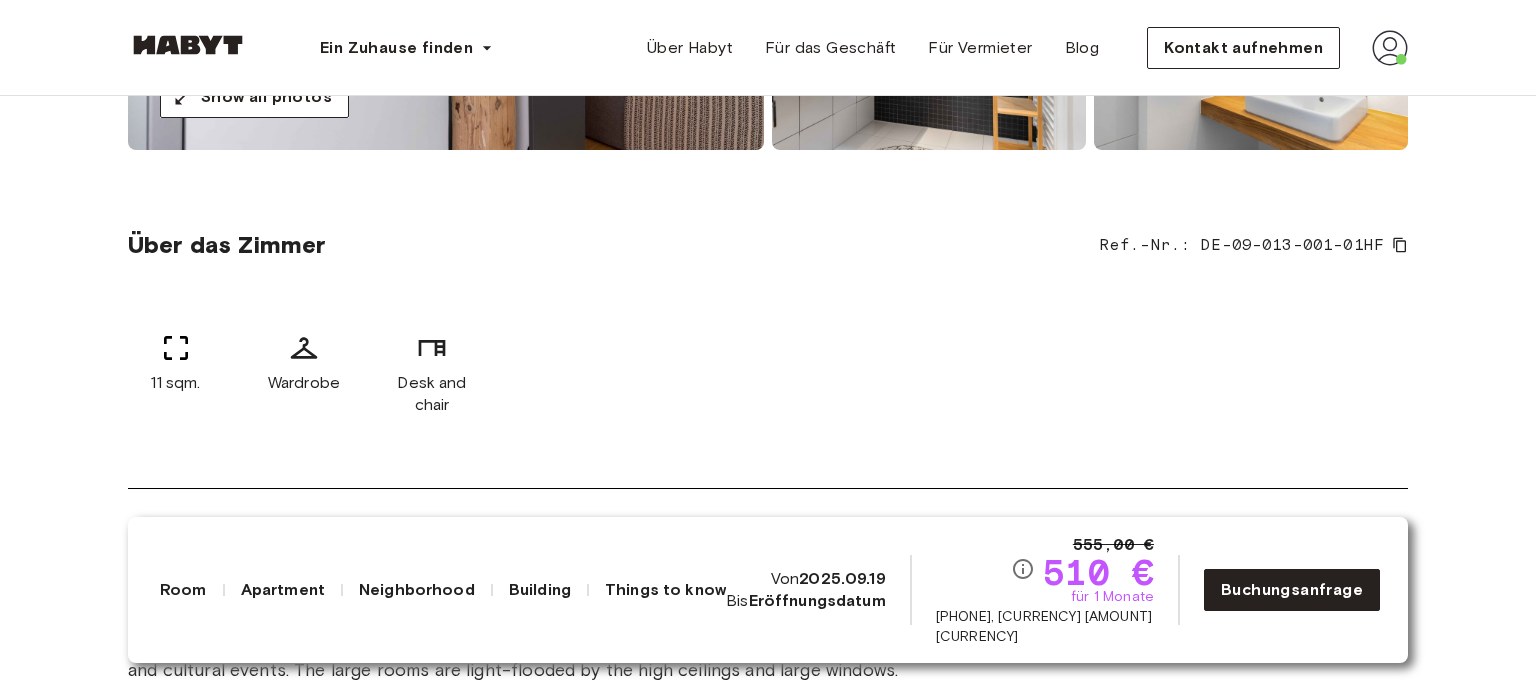 scroll, scrollTop: 700, scrollLeft: 0, axis: vertical 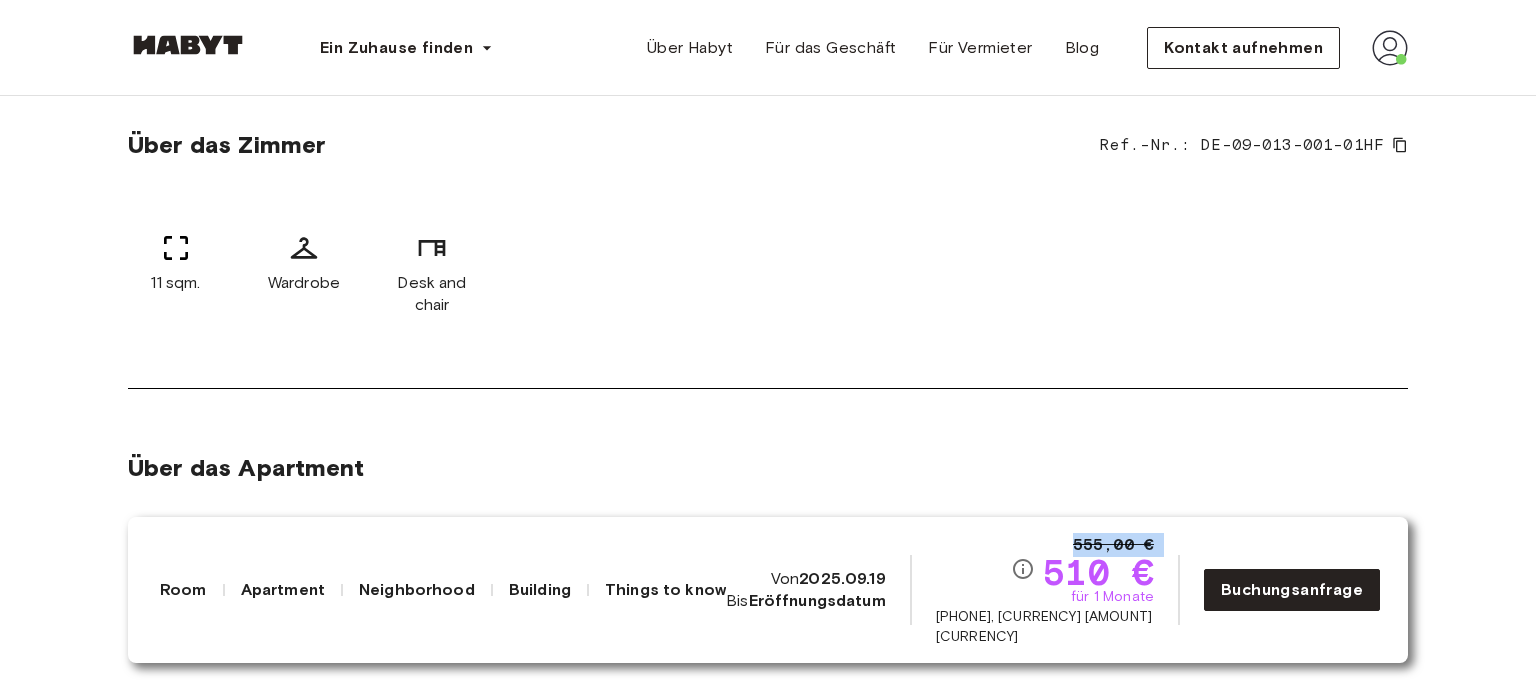 drag, startPoint x: 1050, startPoint y: 591, endPoint x: 1173, endPoint y: 592, distance: 123.00407 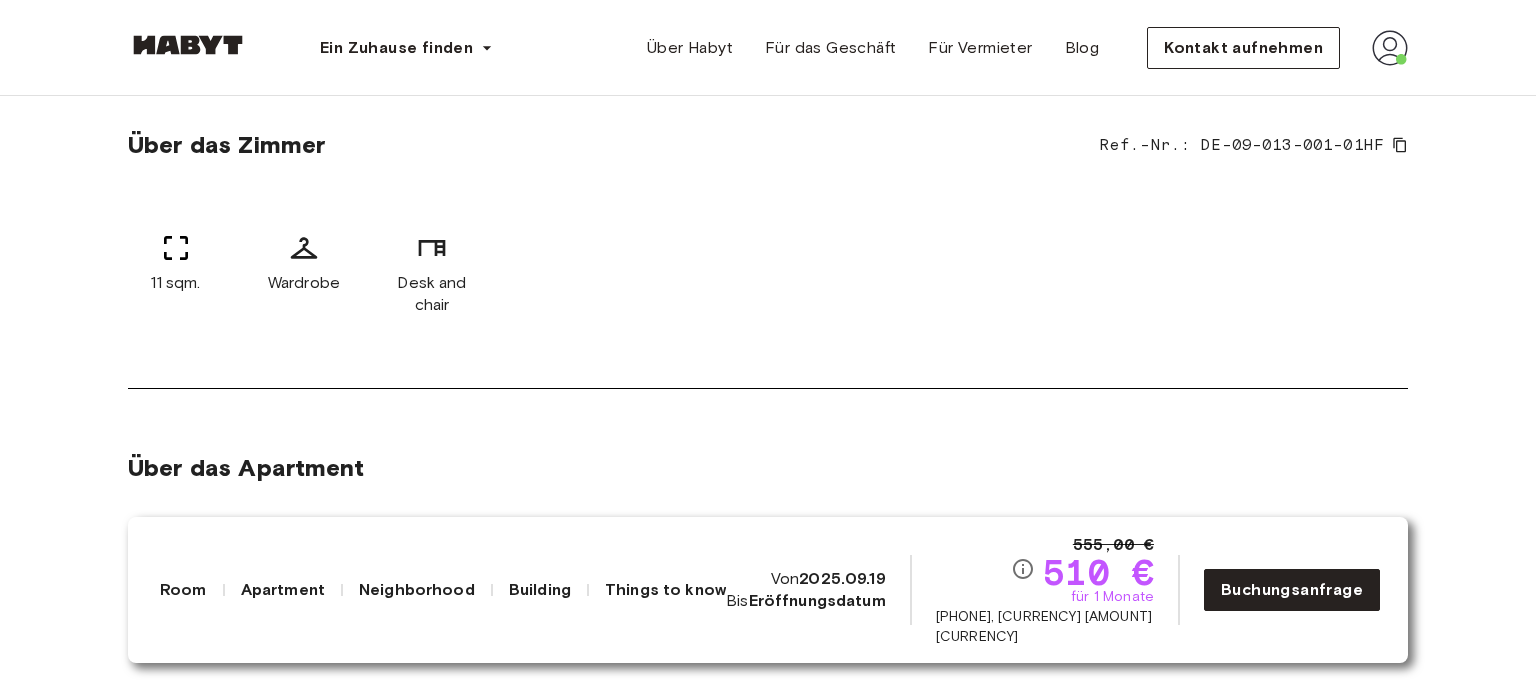 click on "Behind the richly decorated facades life is pleasant in the west of [CITY]. Here you can find a wide range of specialist shops and a variety of gastronomy and cultural events. The large rooms are light-flooded by the high ceilings and large windows." at bounding box center (768, 557) 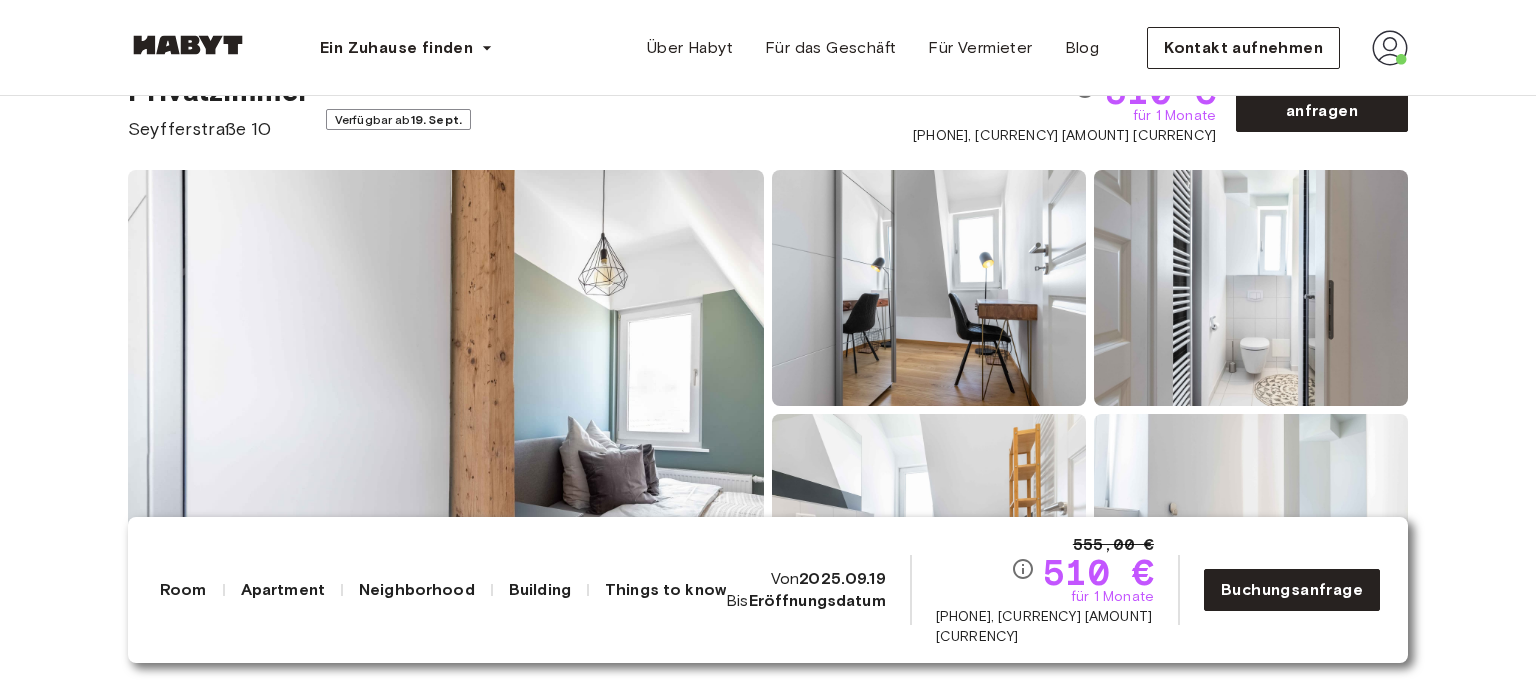 scroll, scrollTop: 200, scrollLeft: 0, axis: vertical 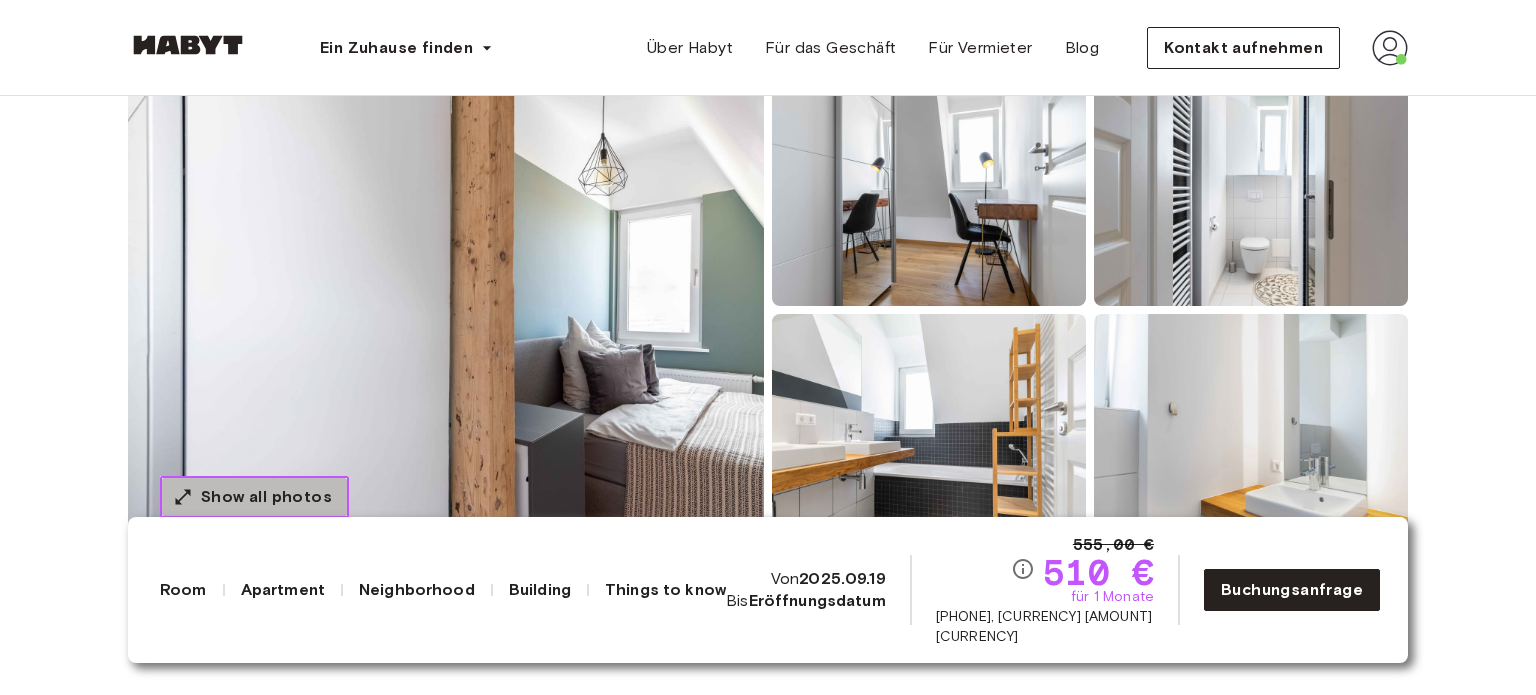 click on "Show all photos" at bounding box center (266, 497) 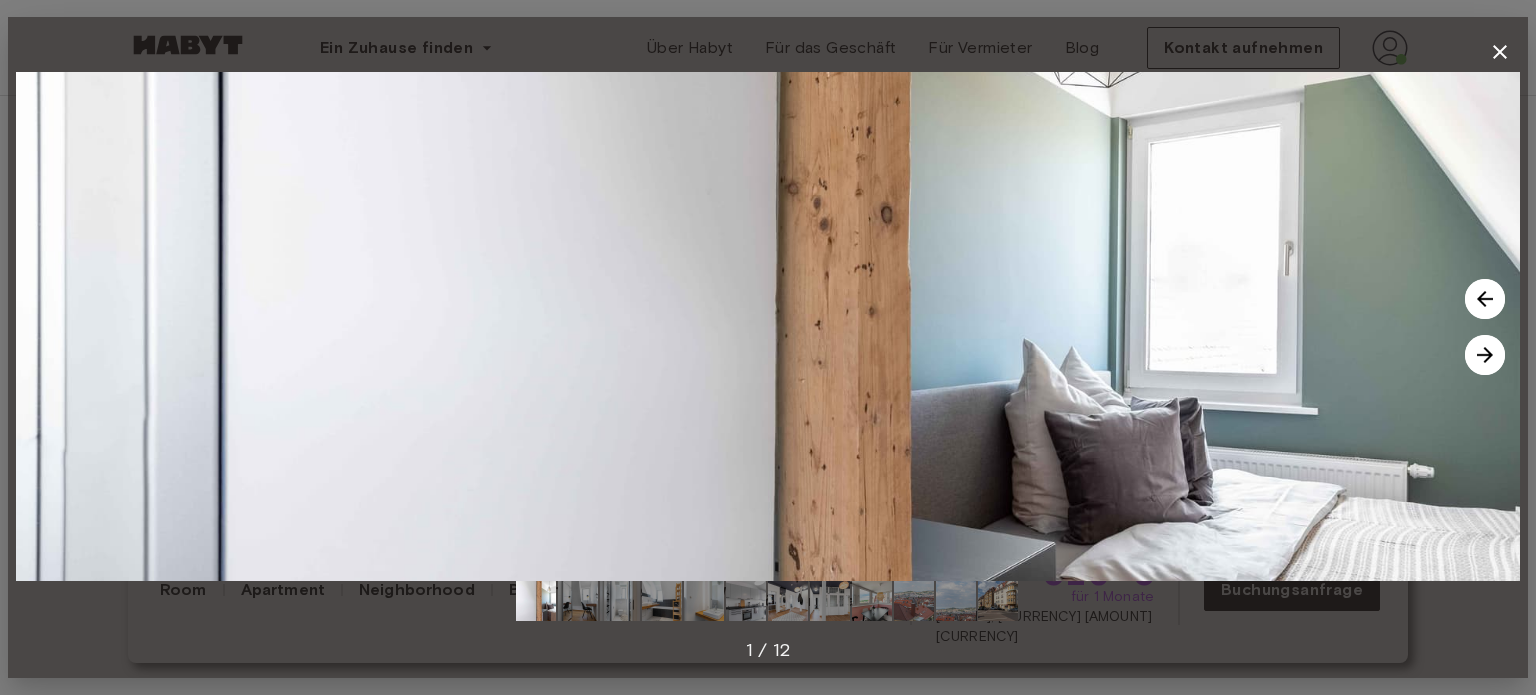 click at bounding box center [1485, 299] 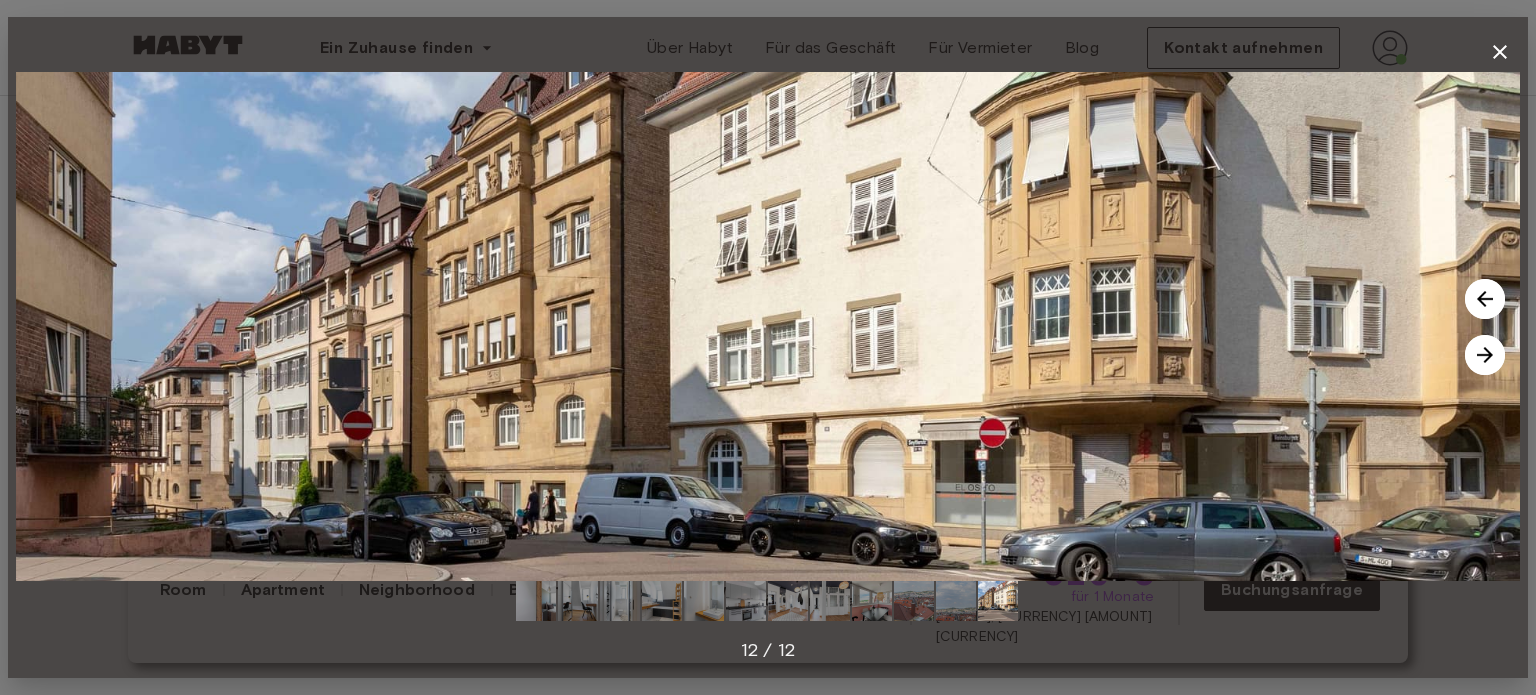 click at bounding box center (1485, 299) 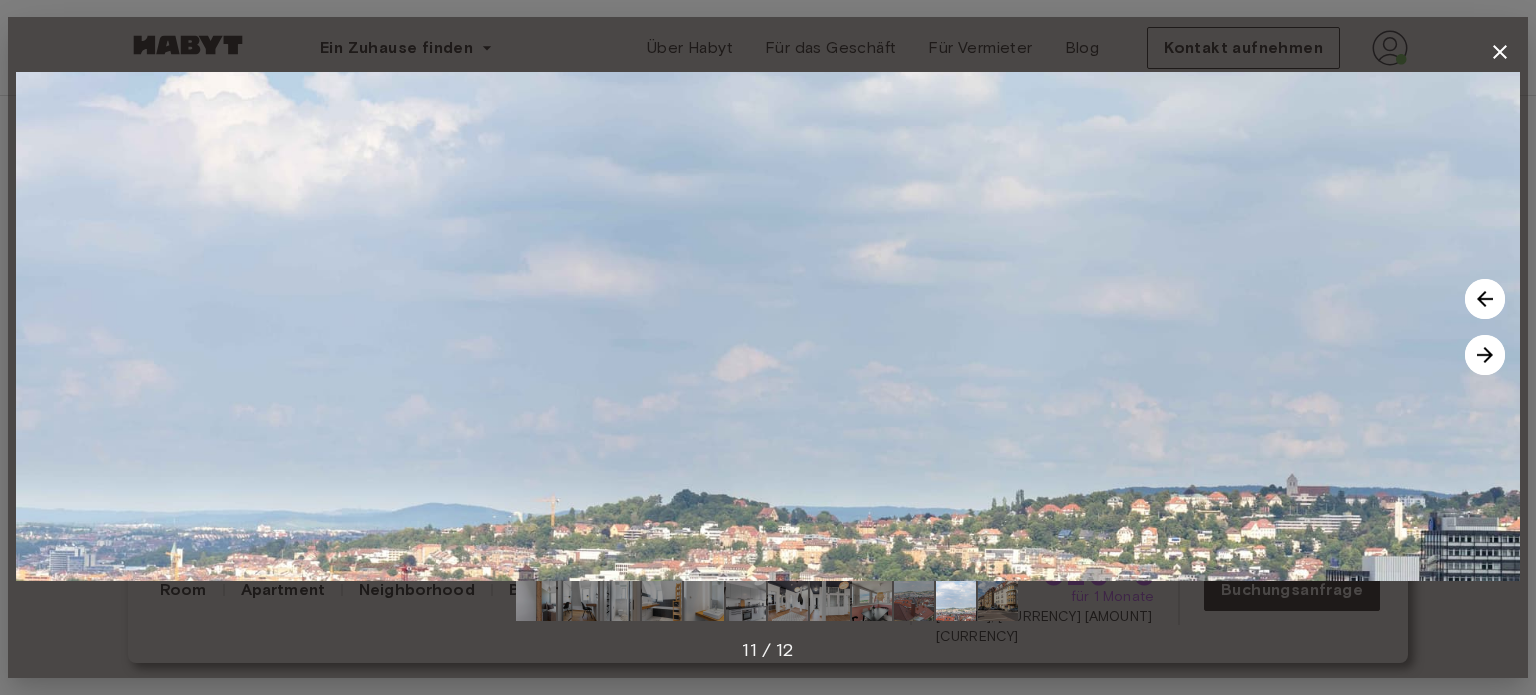 click at bounding box center [1485, 299] 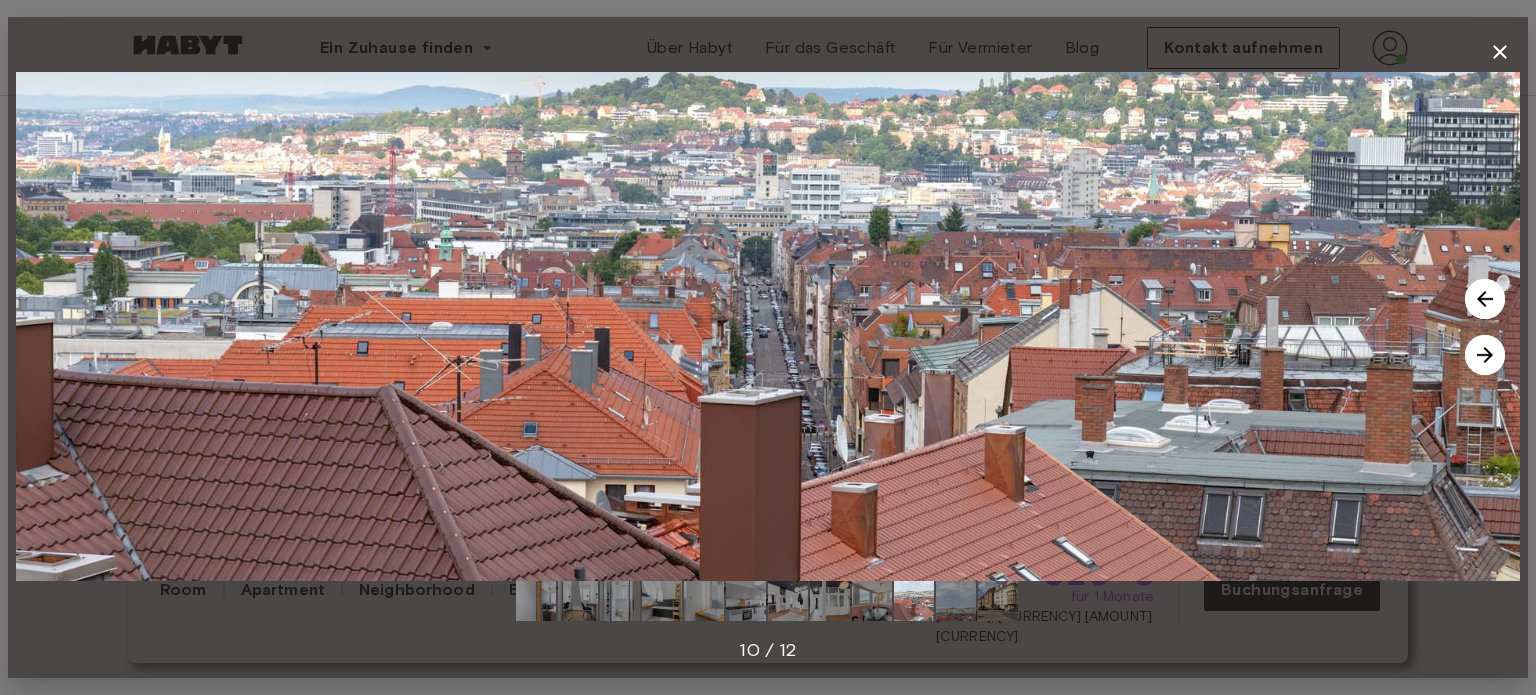 click at bounding box center [1485, 299] 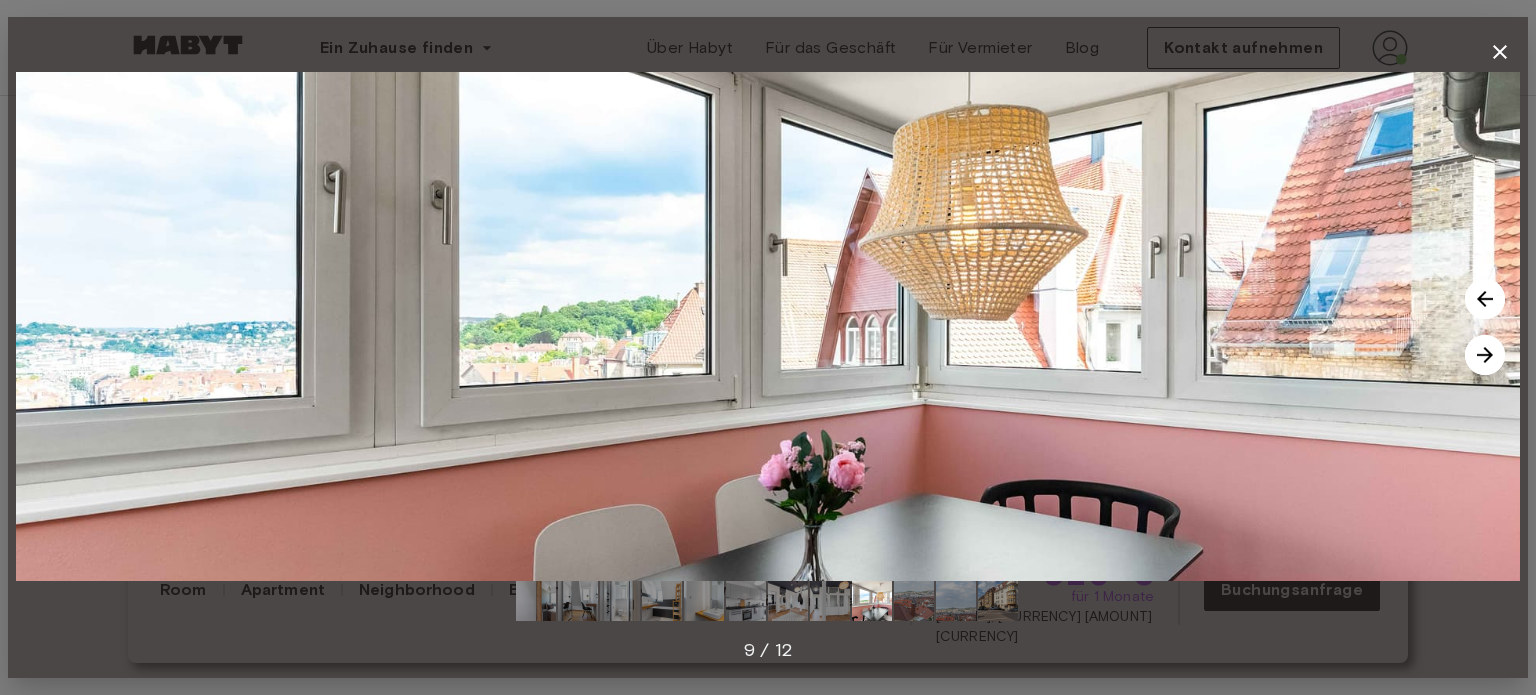 click at bounding box center (1485, 299) 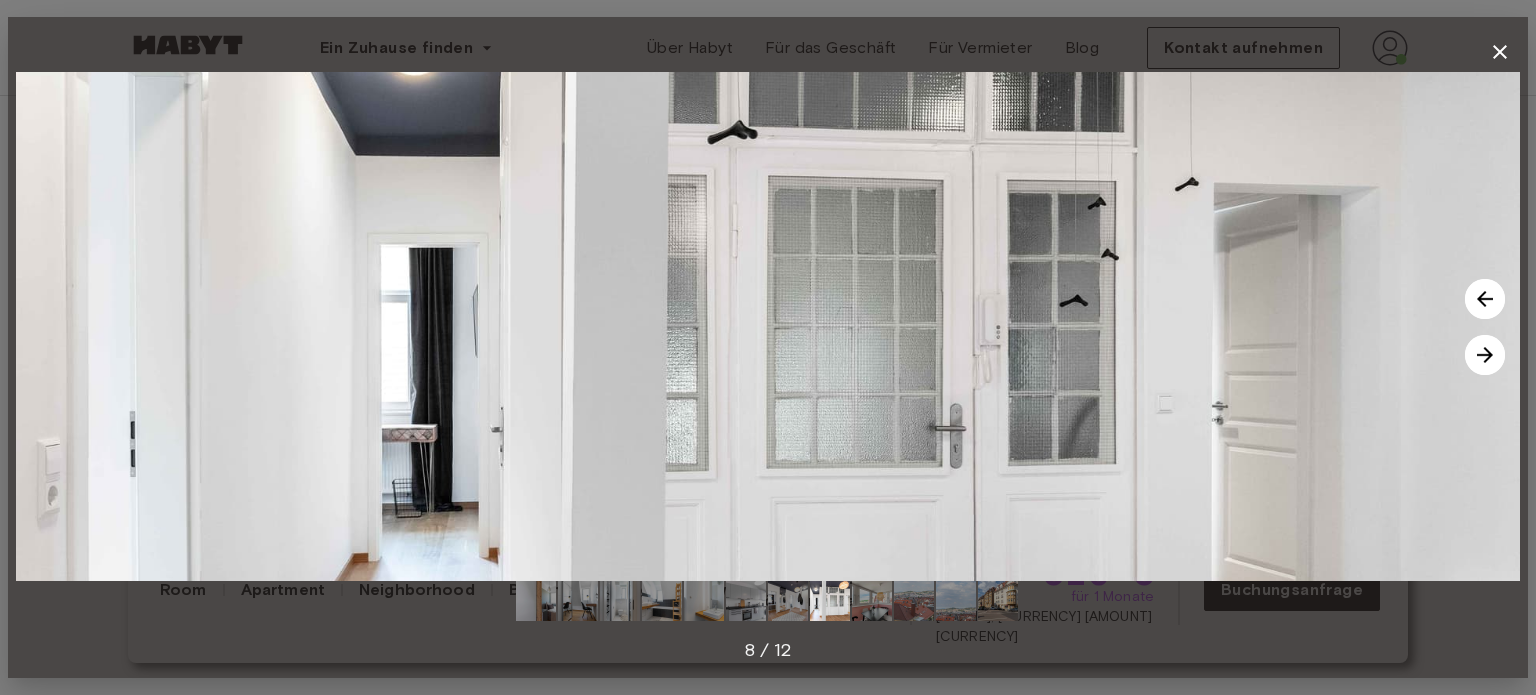click at bounding box center (1485, 299) 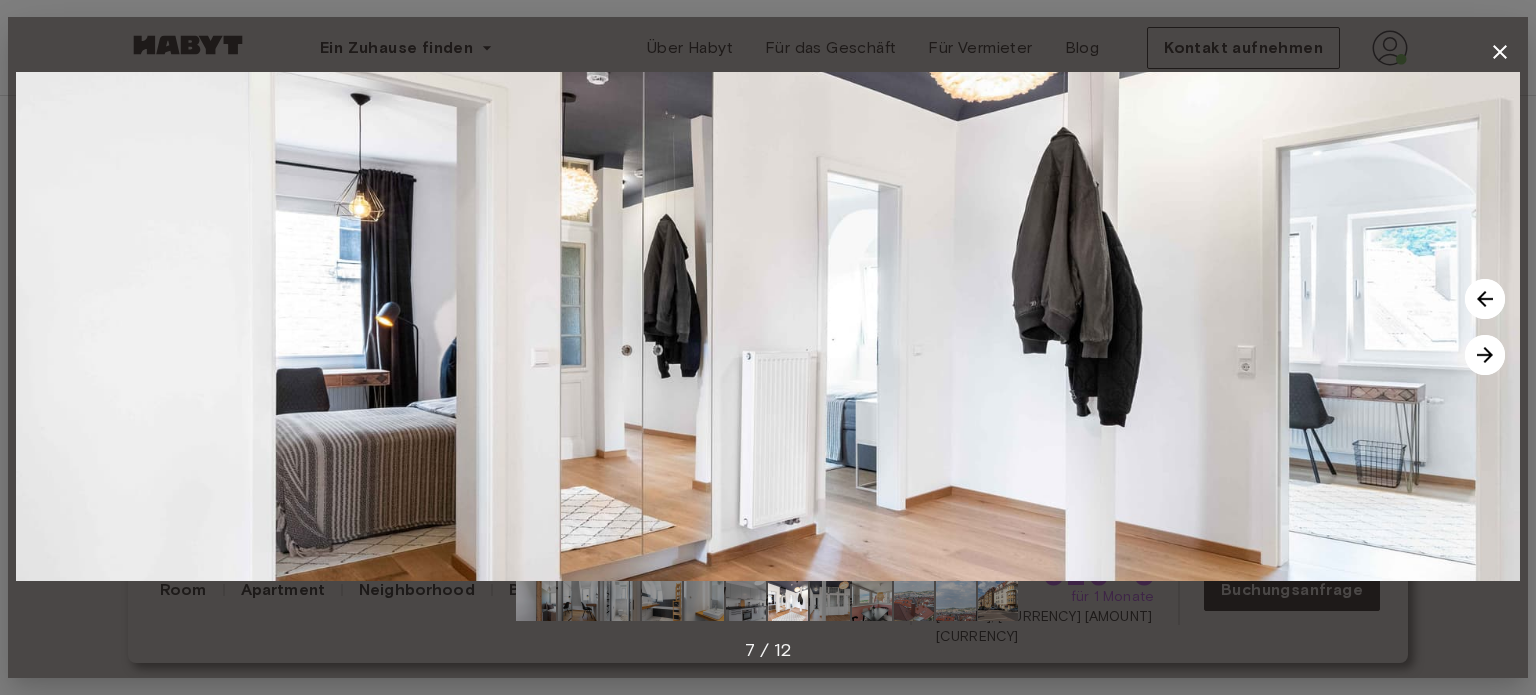 click at bounding box center (1485, 299) 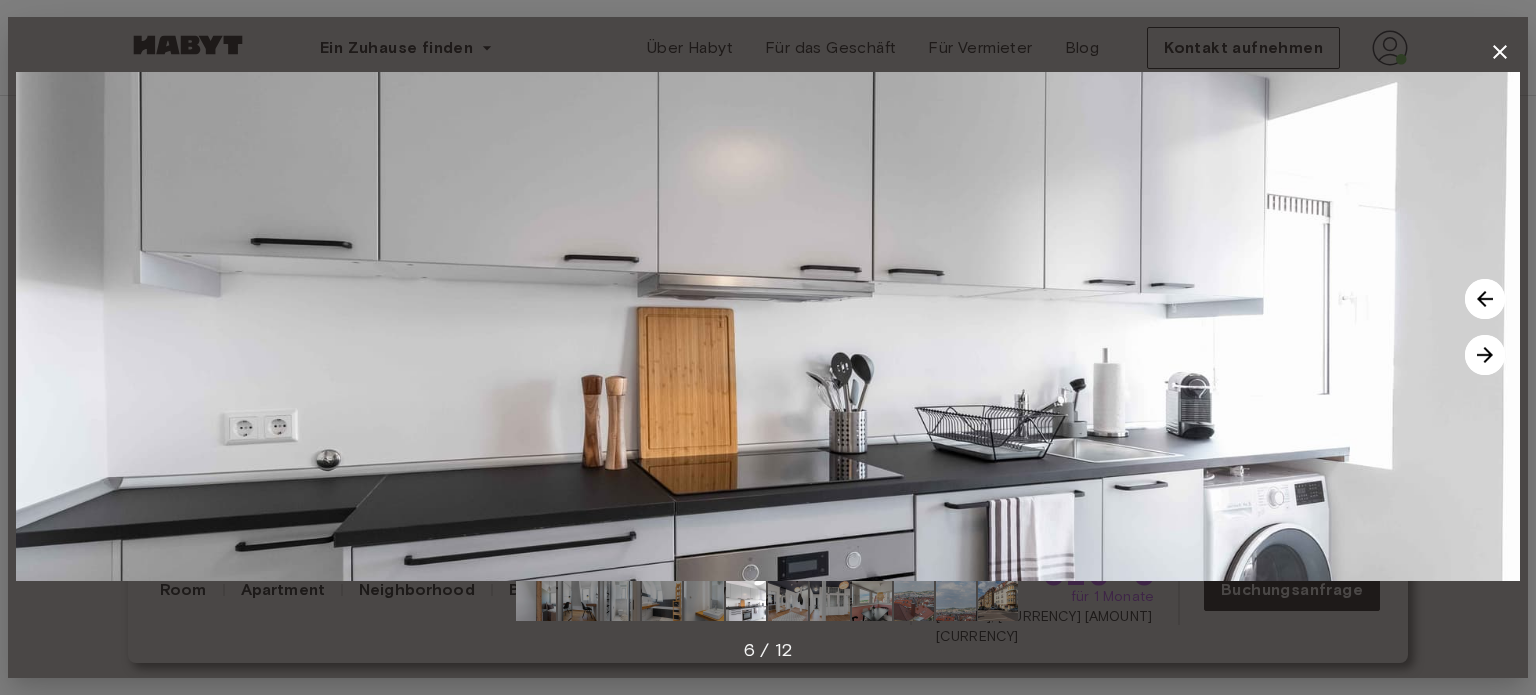 click at bounding box center (1485, 299) 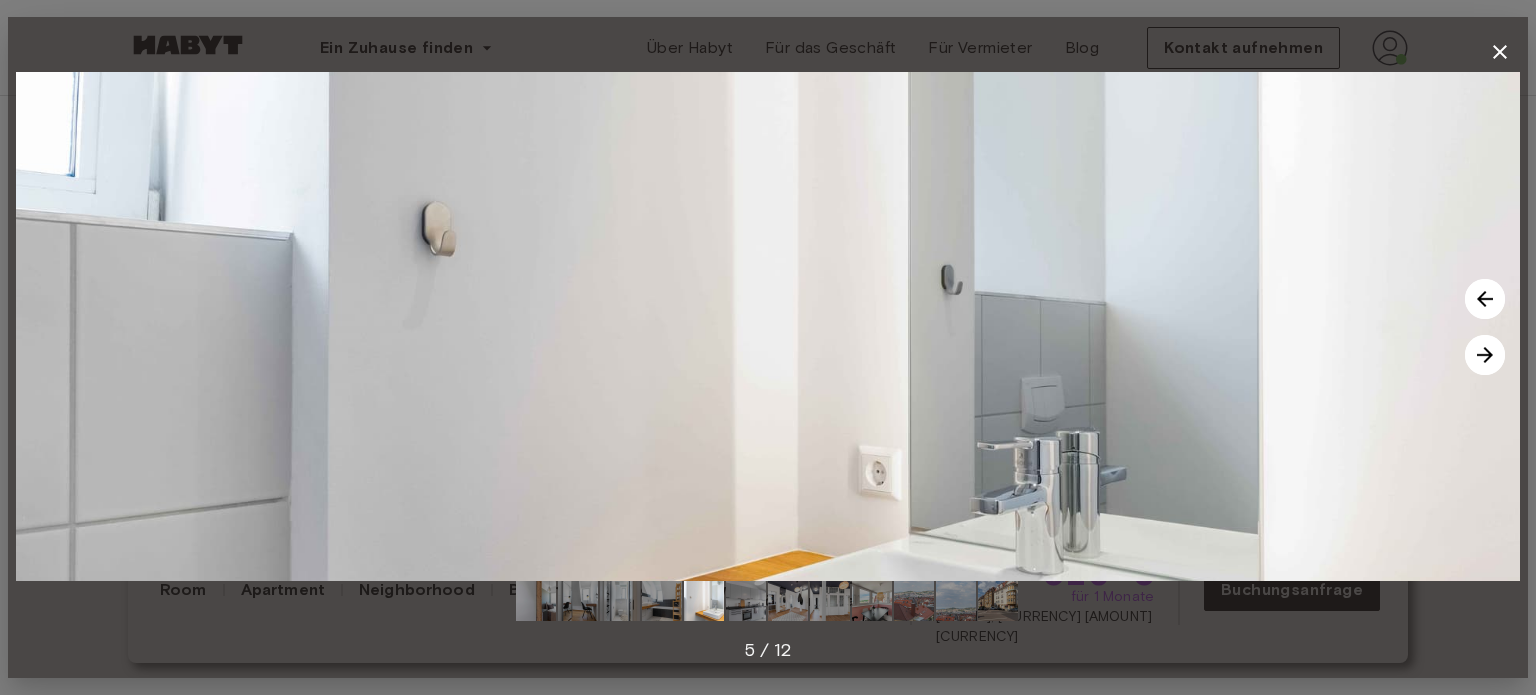 click at bounding box center (1485, 299) 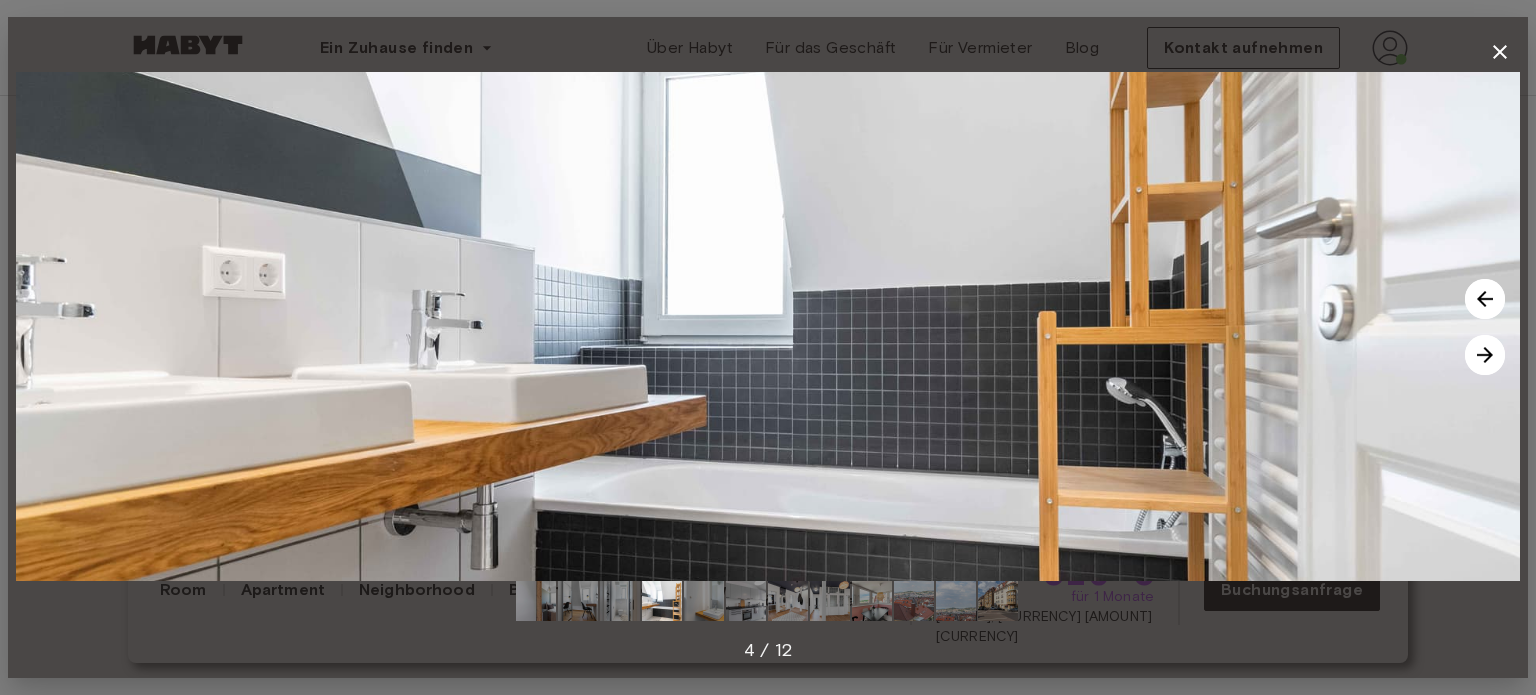 click at bounding box center [1485, 299] 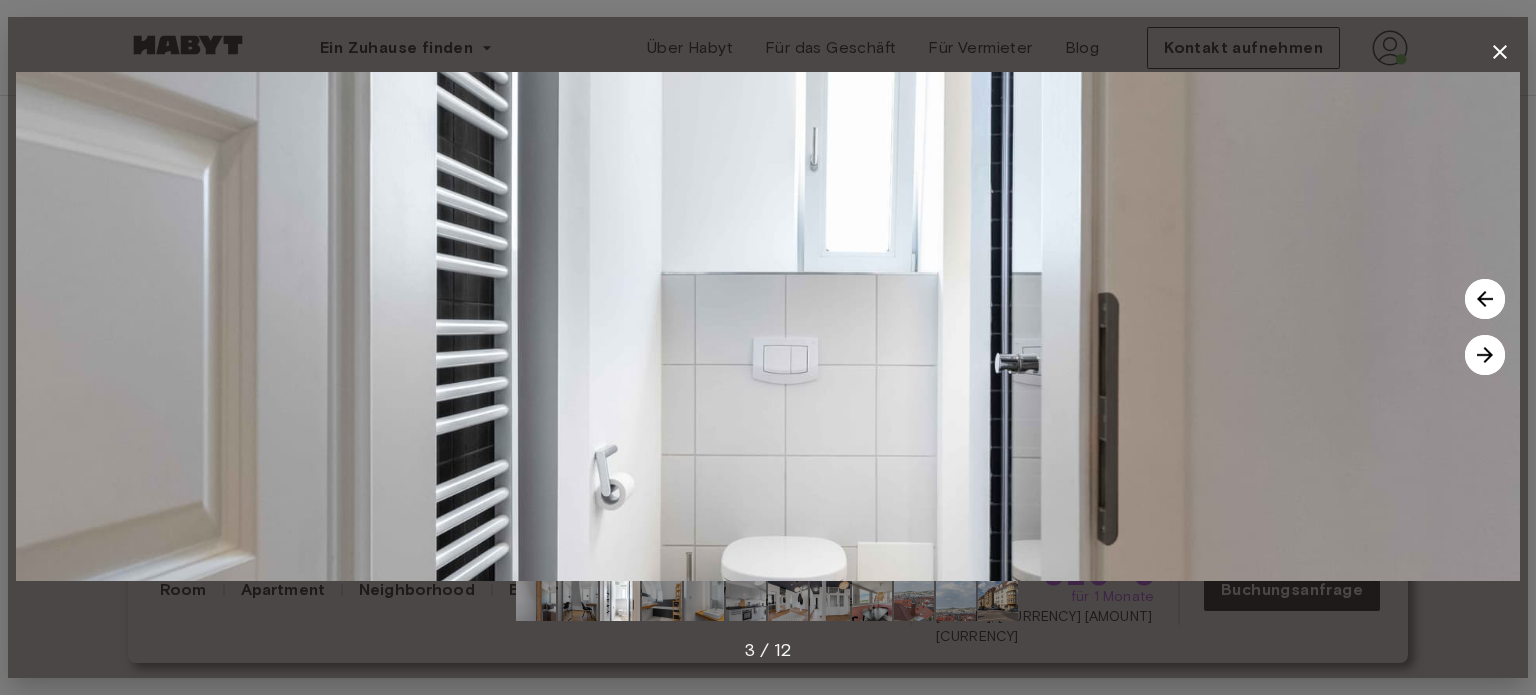 click at bounding box center [1485, 299] 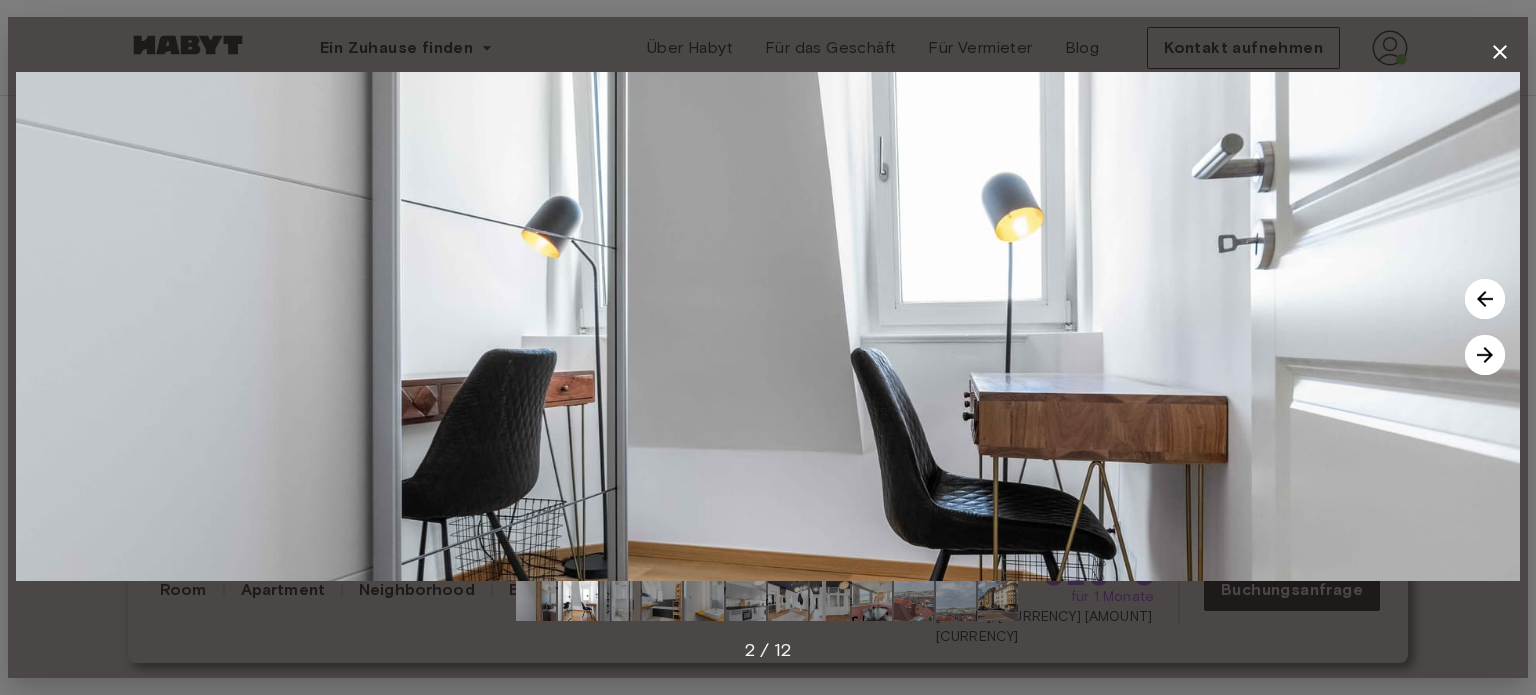 click at bounding box center [1485, 299] 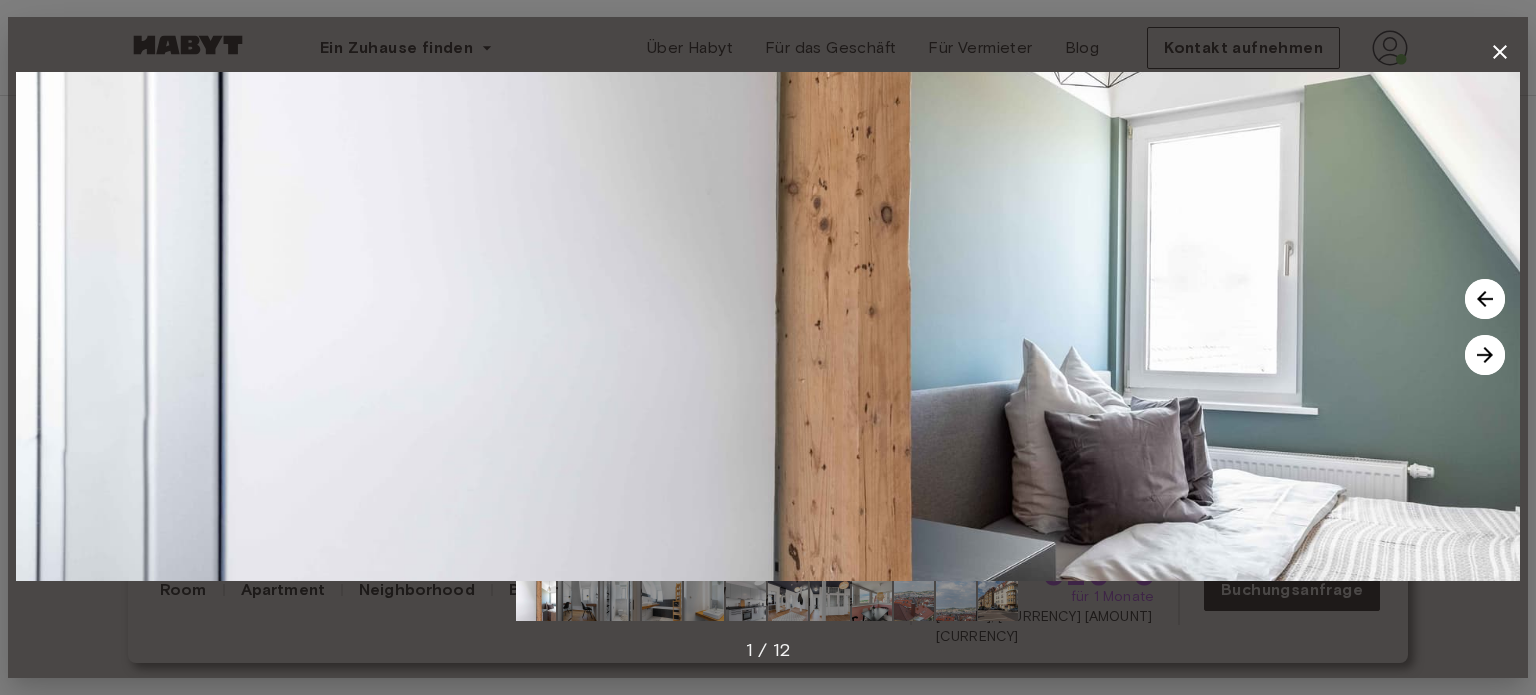 click at bounding box center [1485, 299] 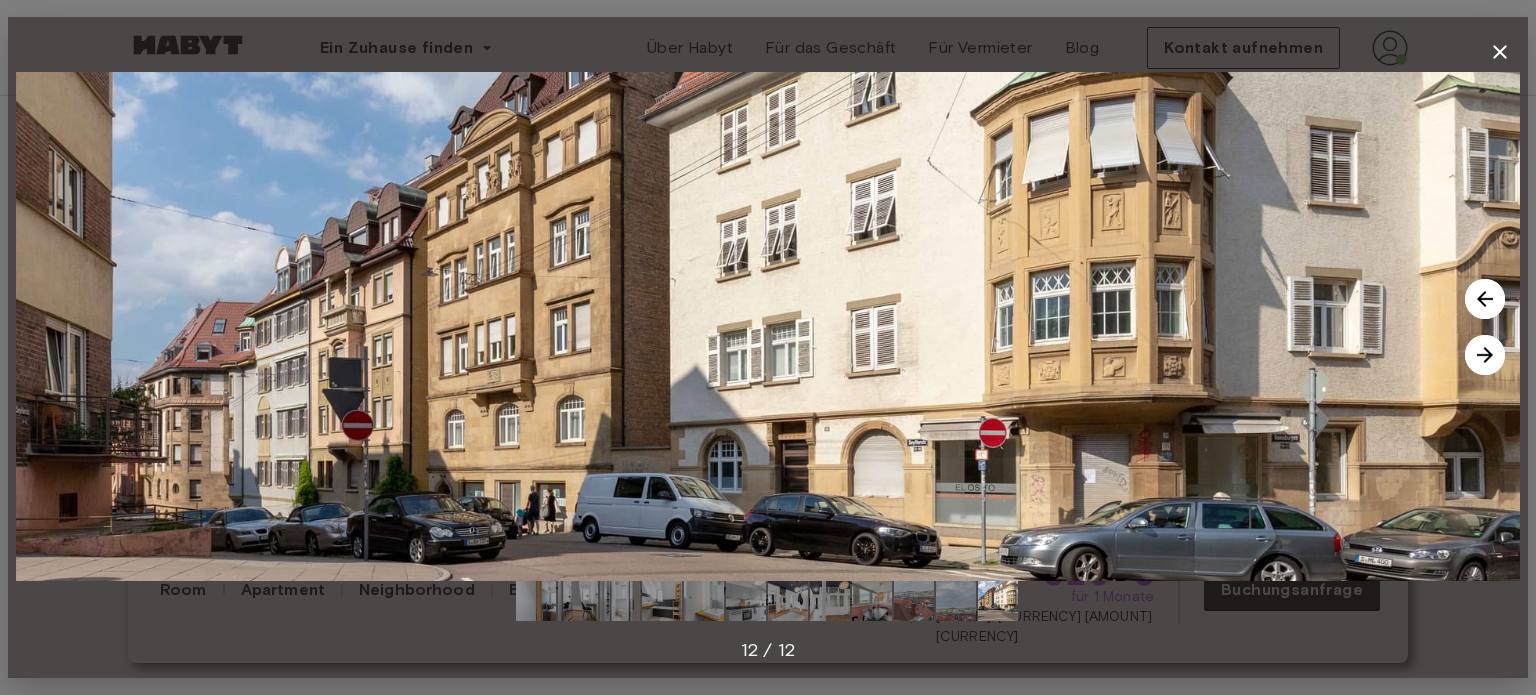click at bounding box center [1485, 299] 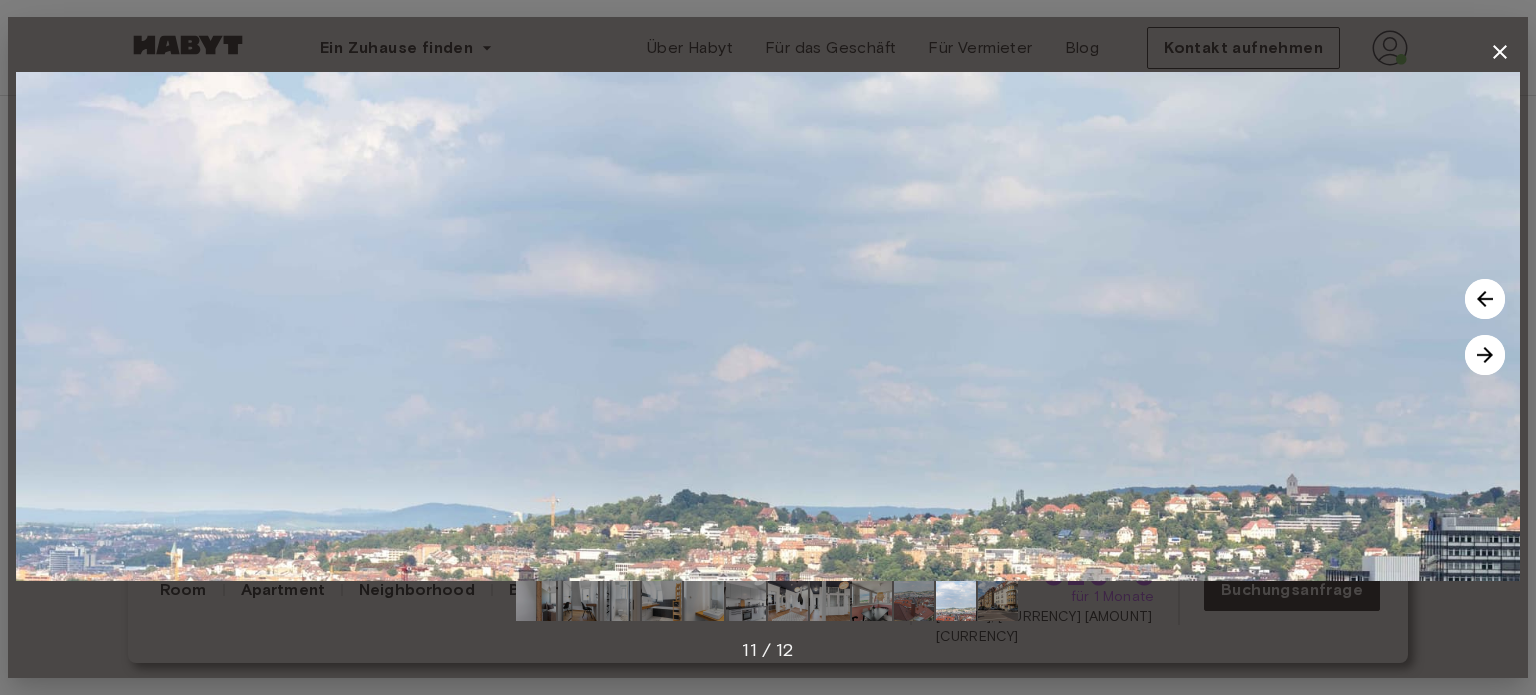 click at bounding box center [1485, 299] 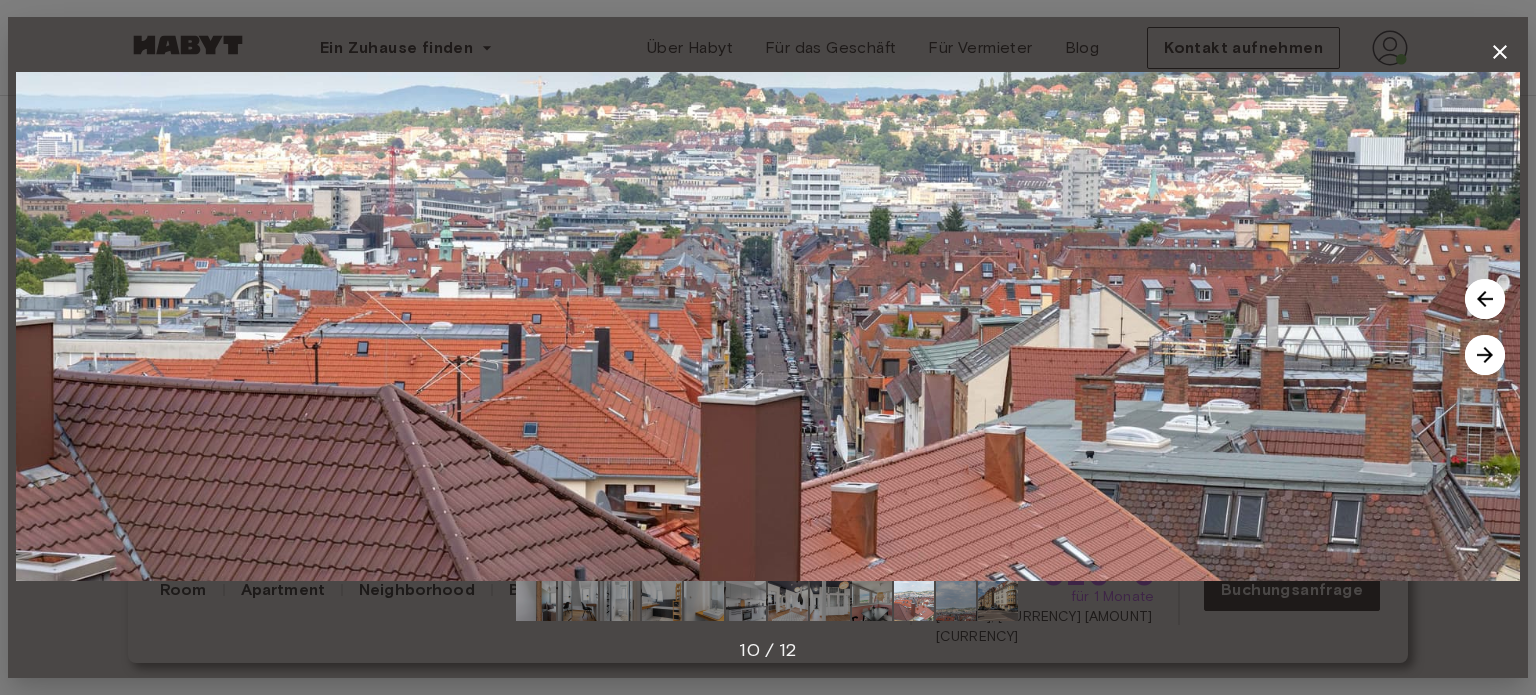 click at bounding box center (1485, 299) 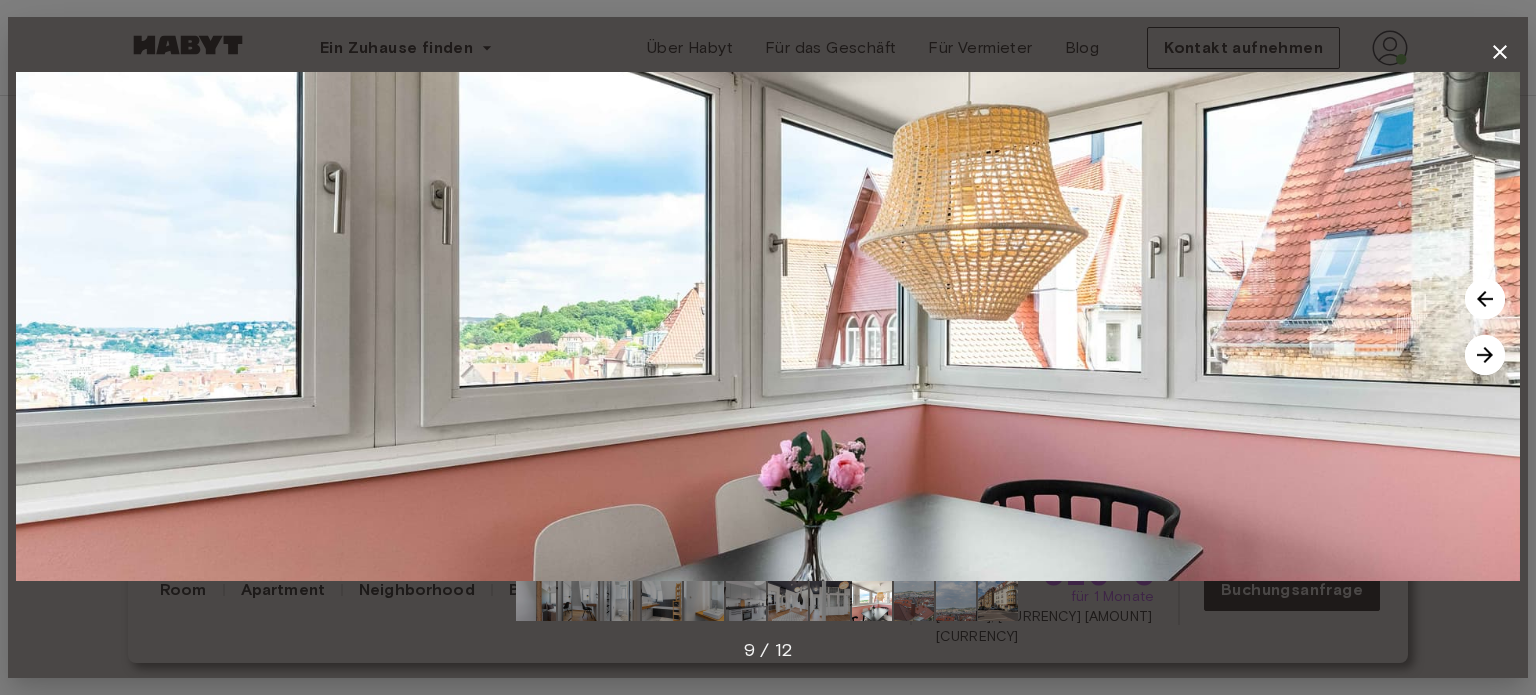 click at bounding box center [1485, 299] 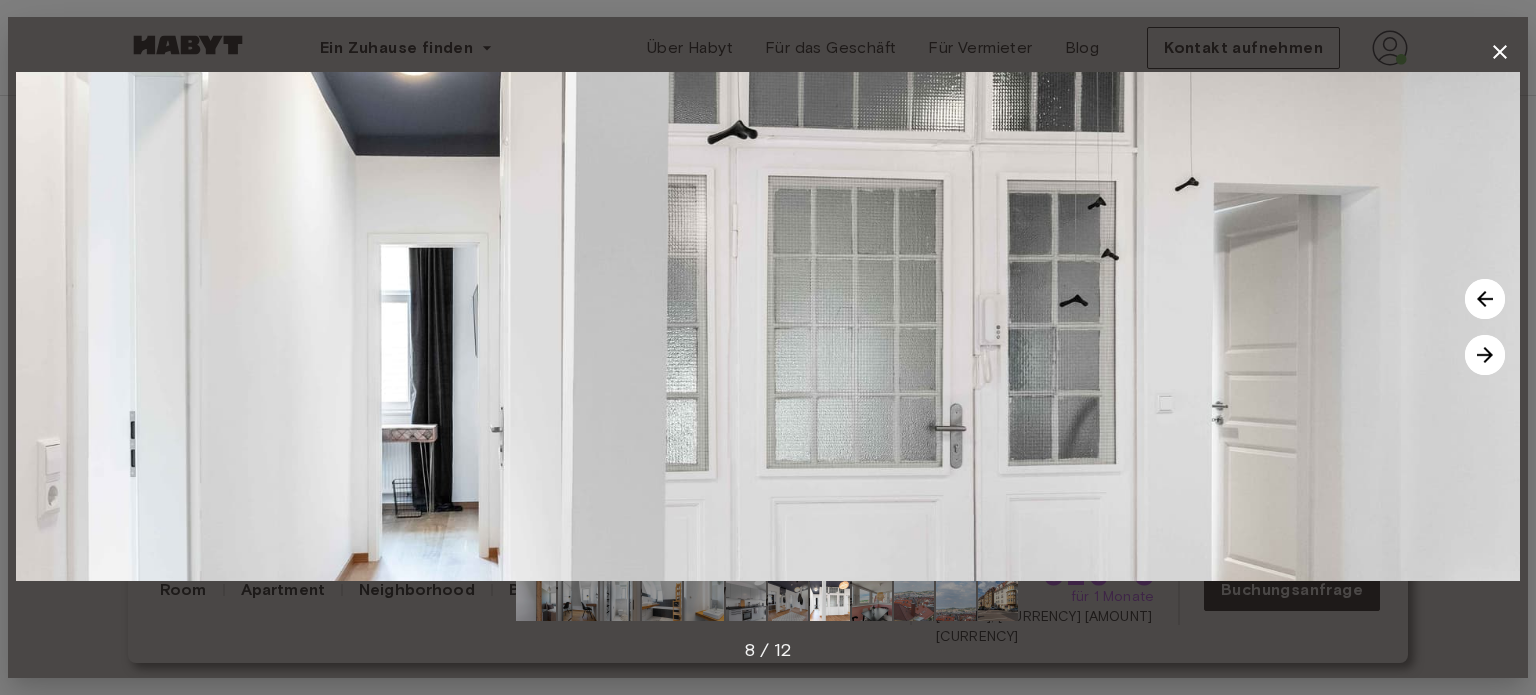 click at bounding box center [1485, 299] 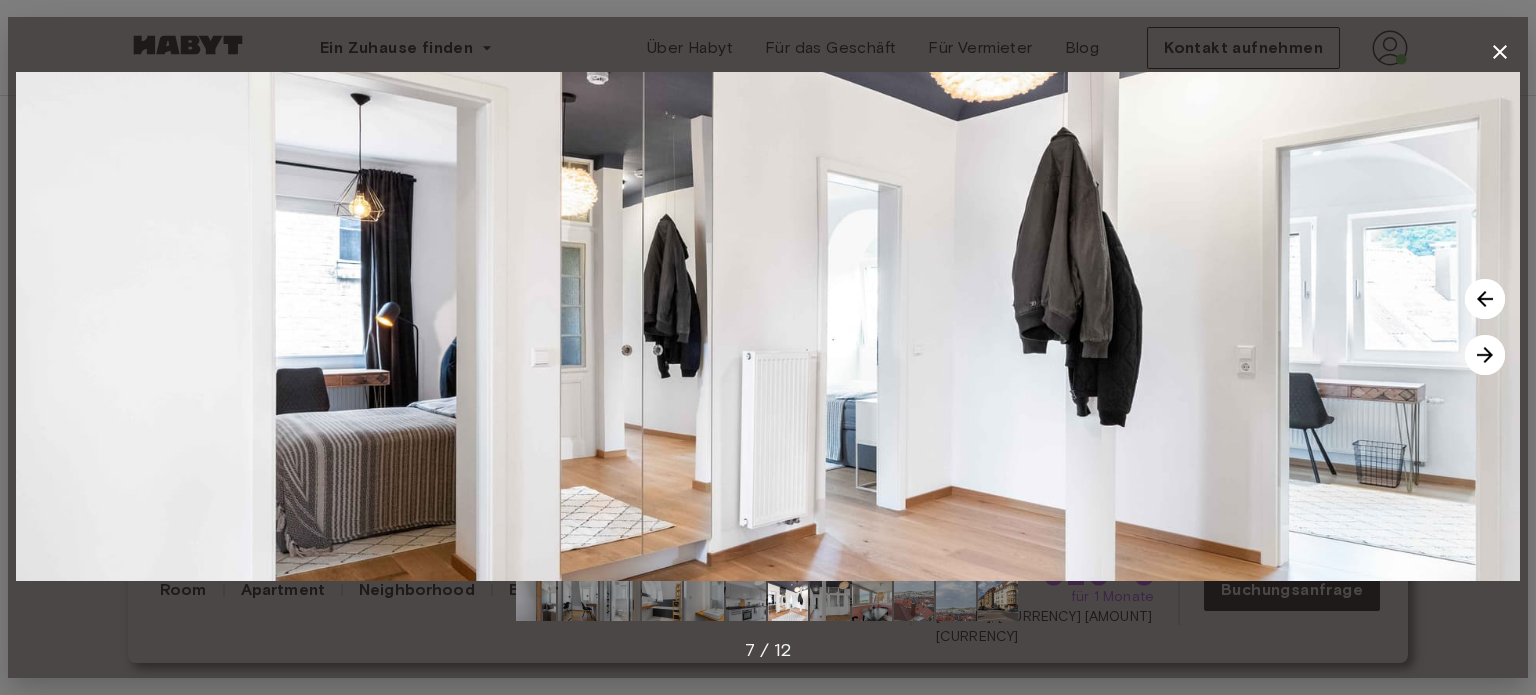 click at bounding box center [1485, 299] 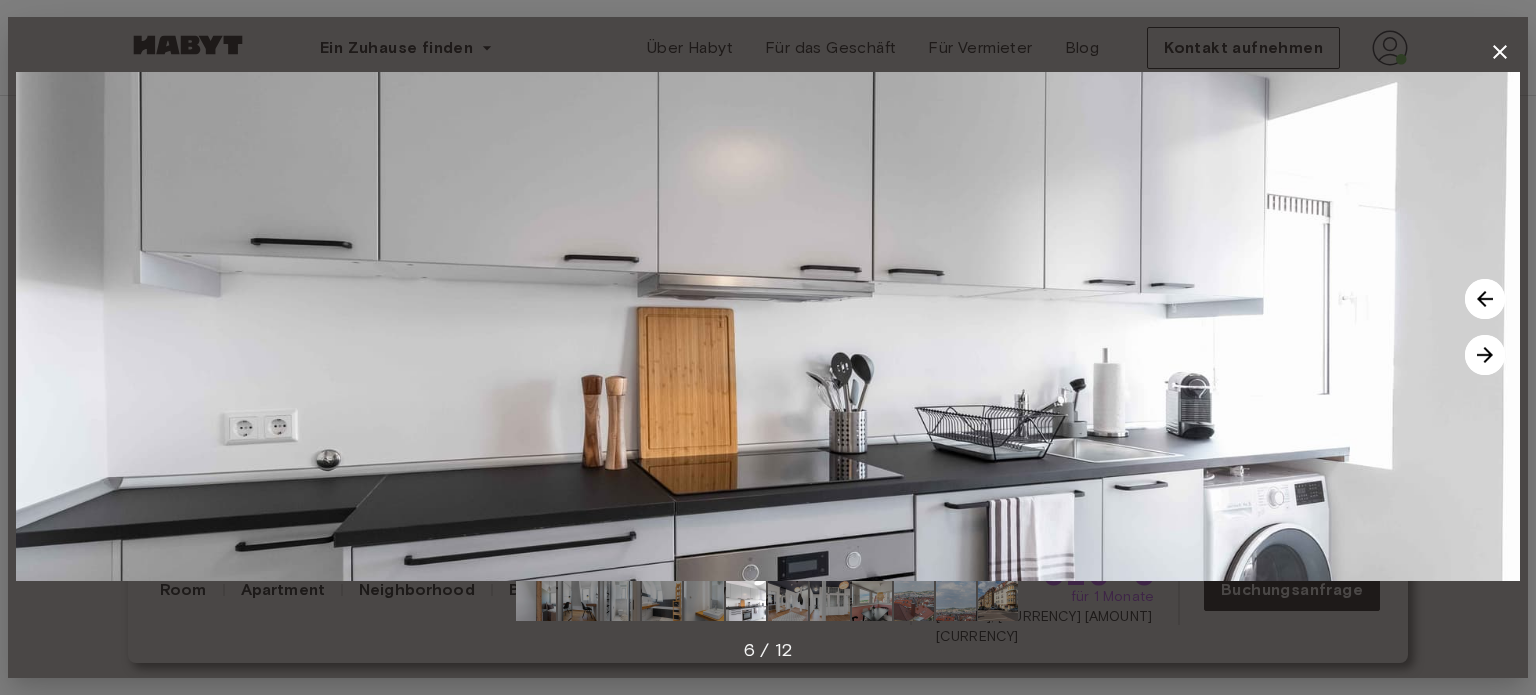 click at bounding box center [1485, 299] 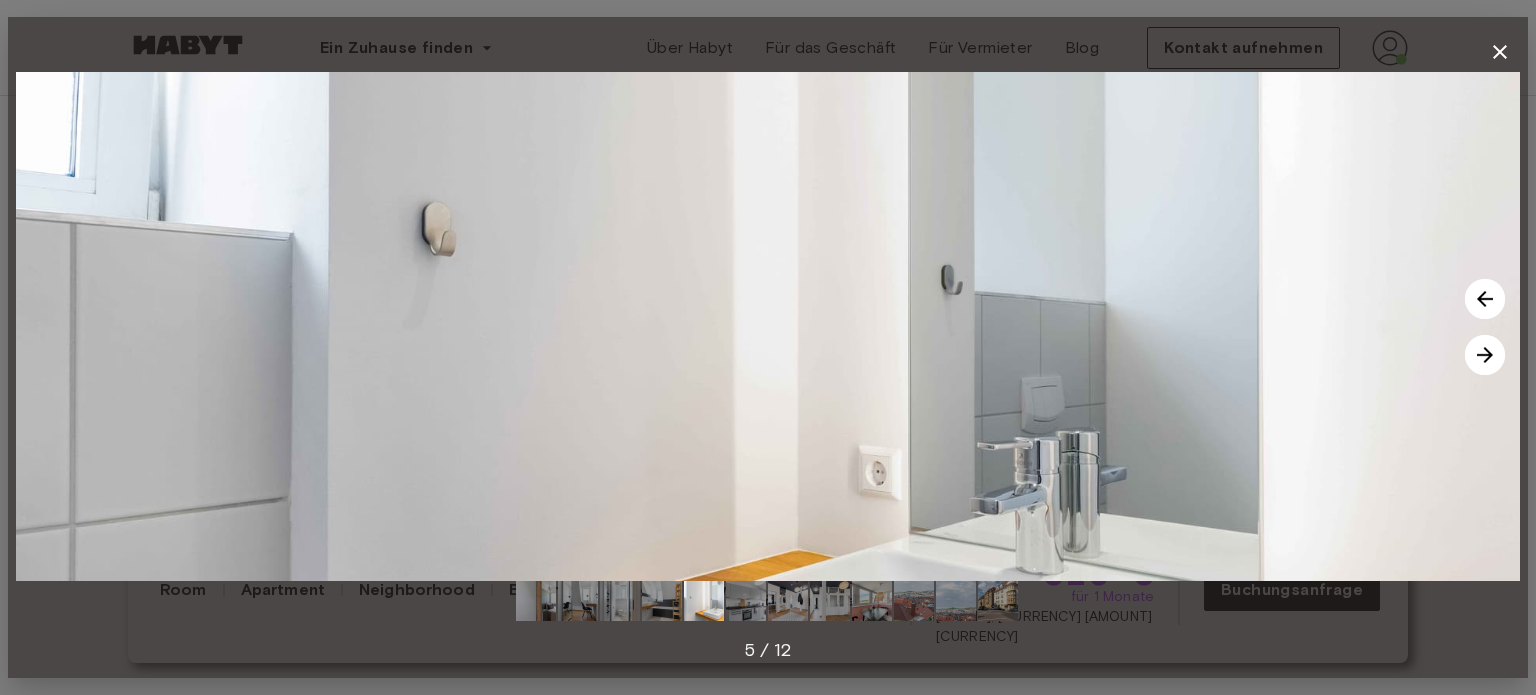 click at bounding box center [1485, 299] 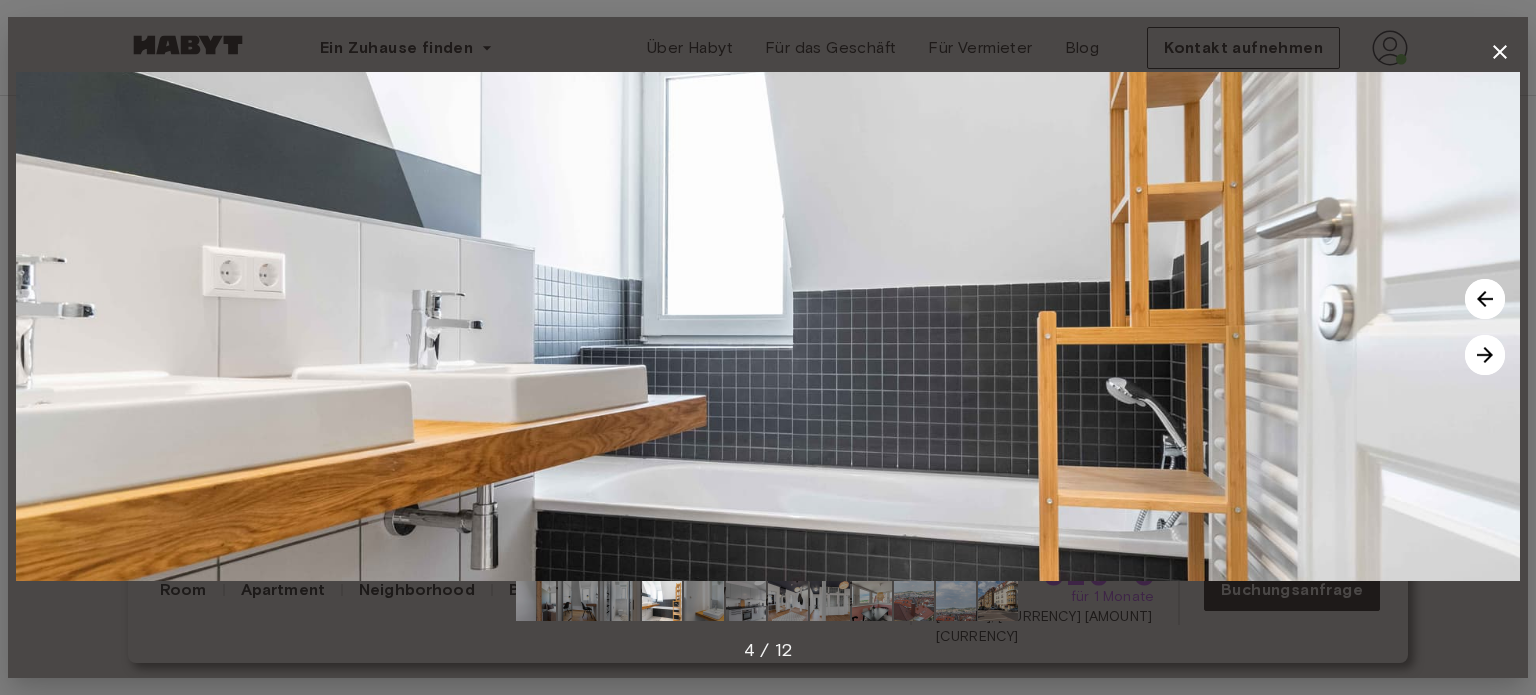 click at bounding box center (1485, 299) 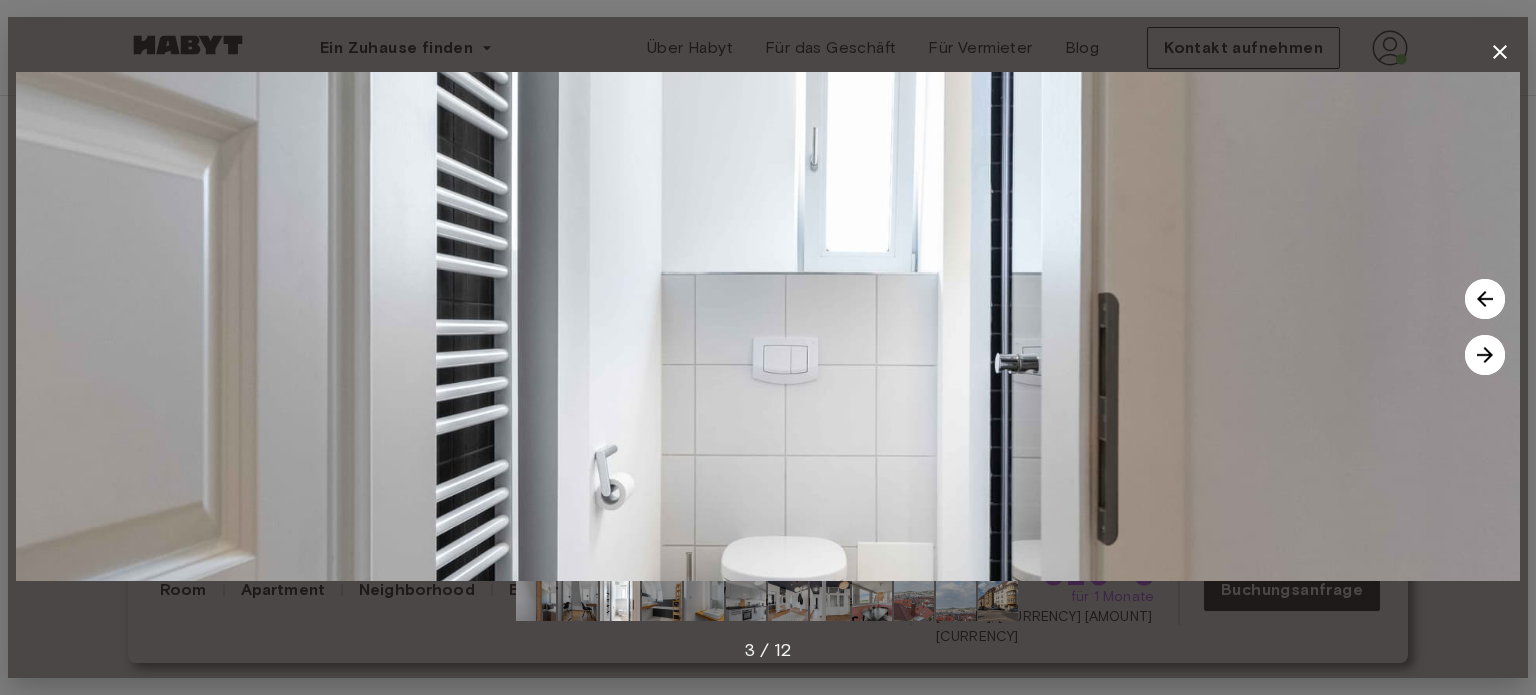 click at bounding box center (1485, 299) 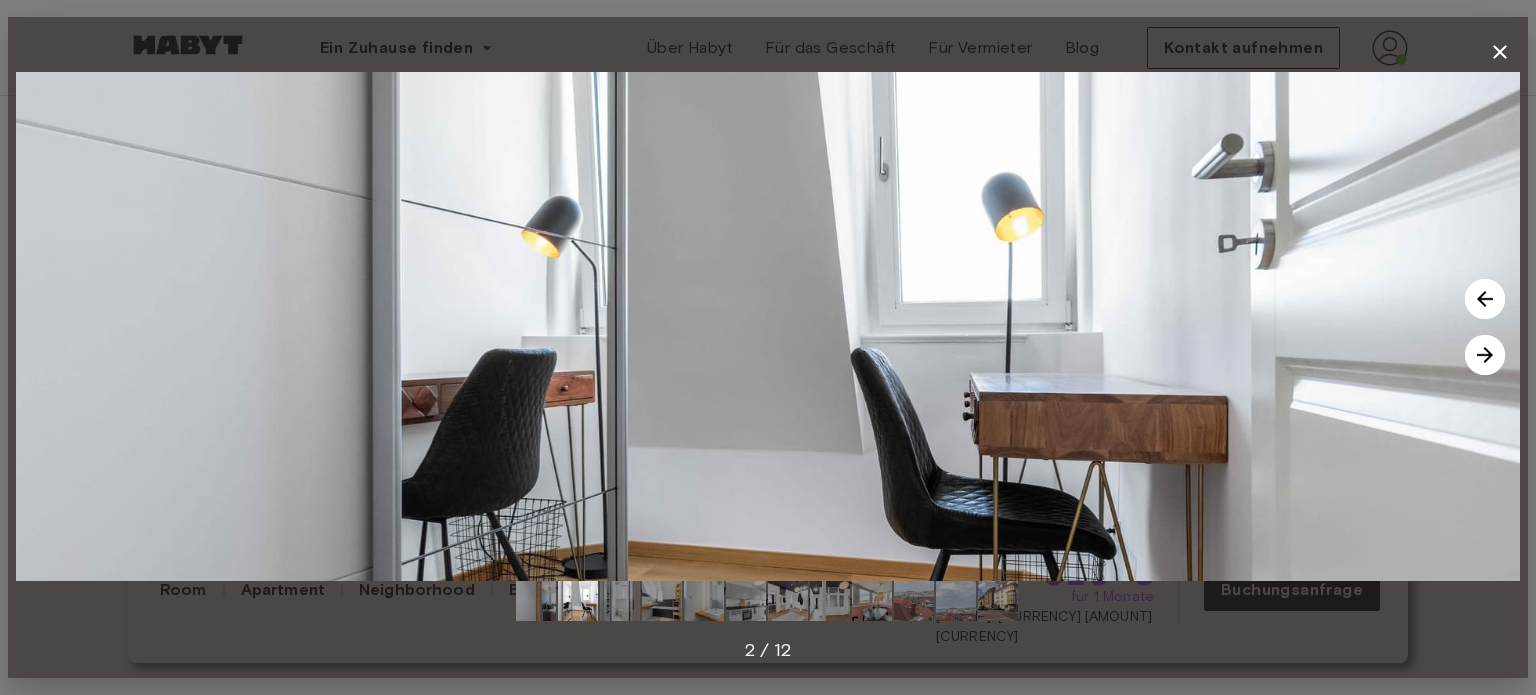 click at bounding box center (1485, 299) 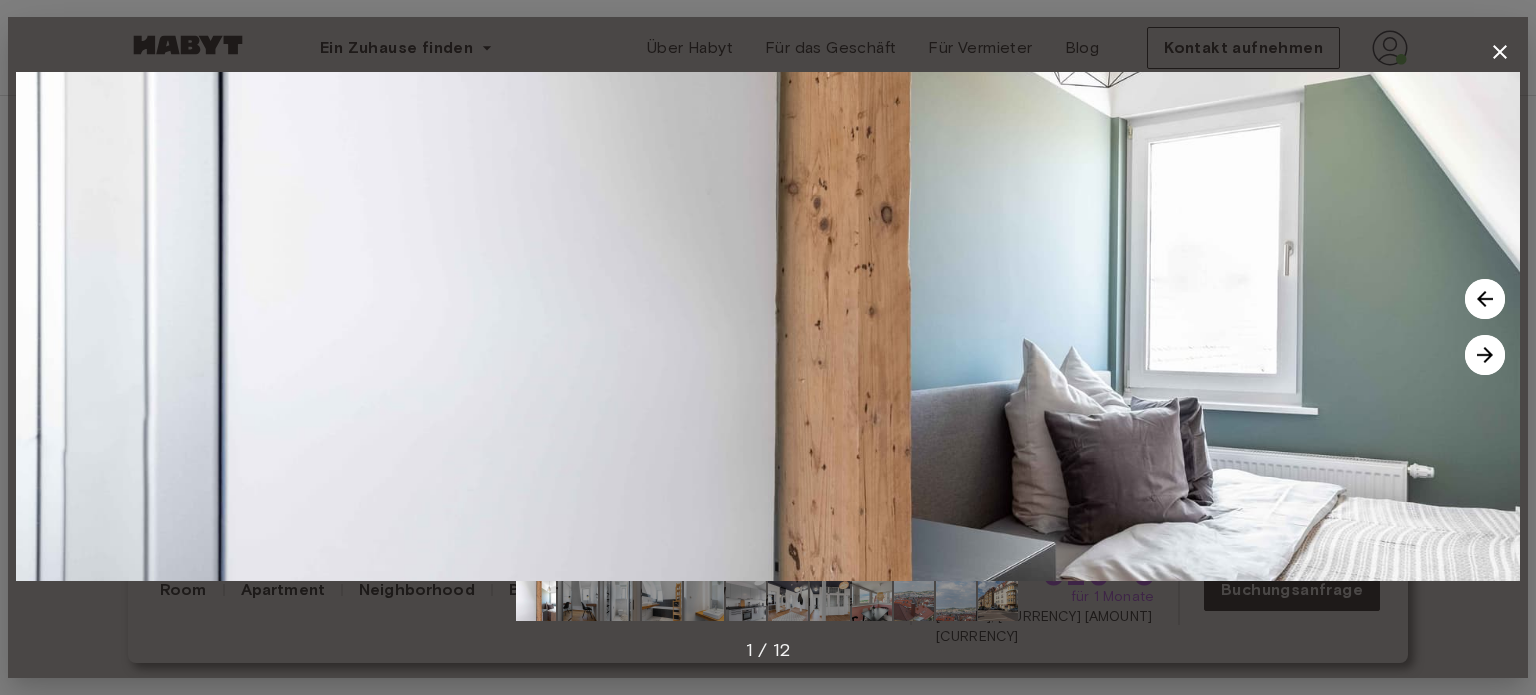 click at bounding box center (1485, 299) 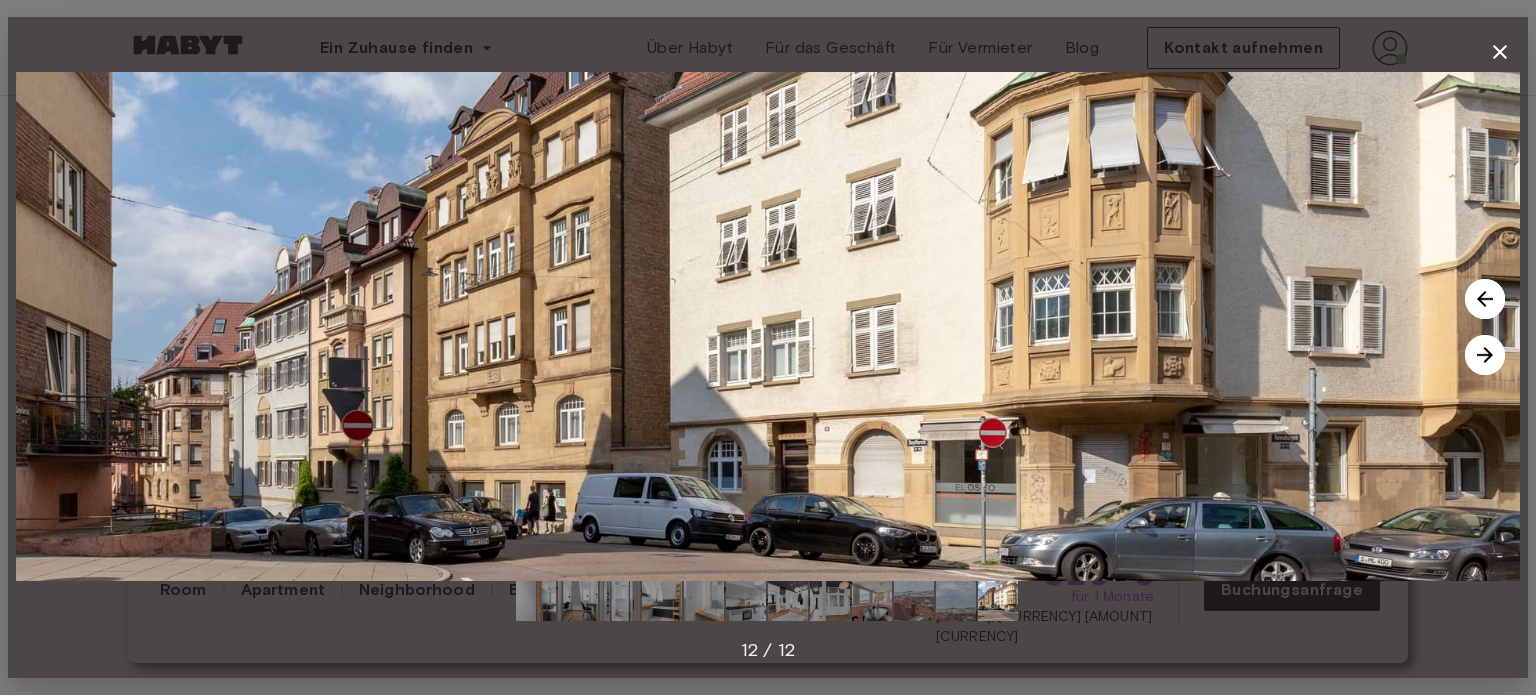 click at bounding box center [1485, 299] 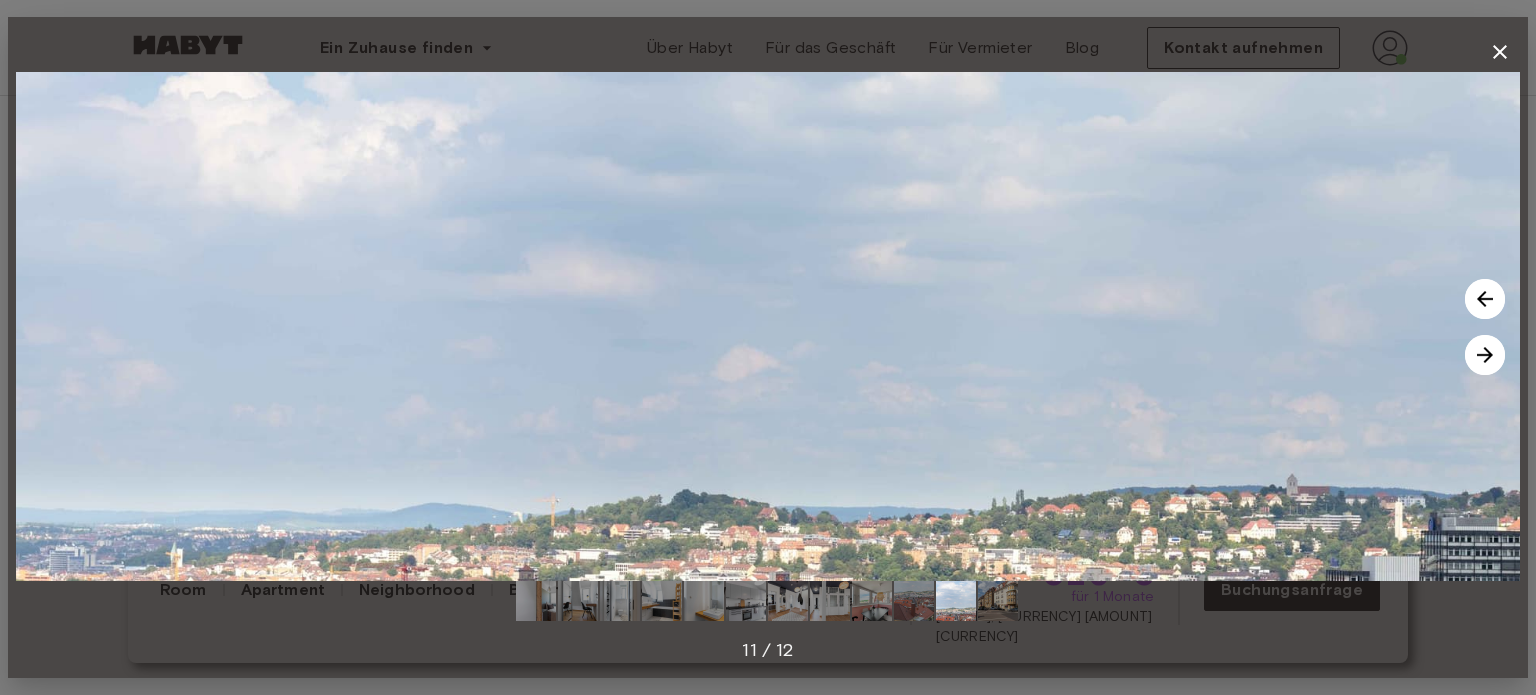 click at bounding box center [1485, 299] 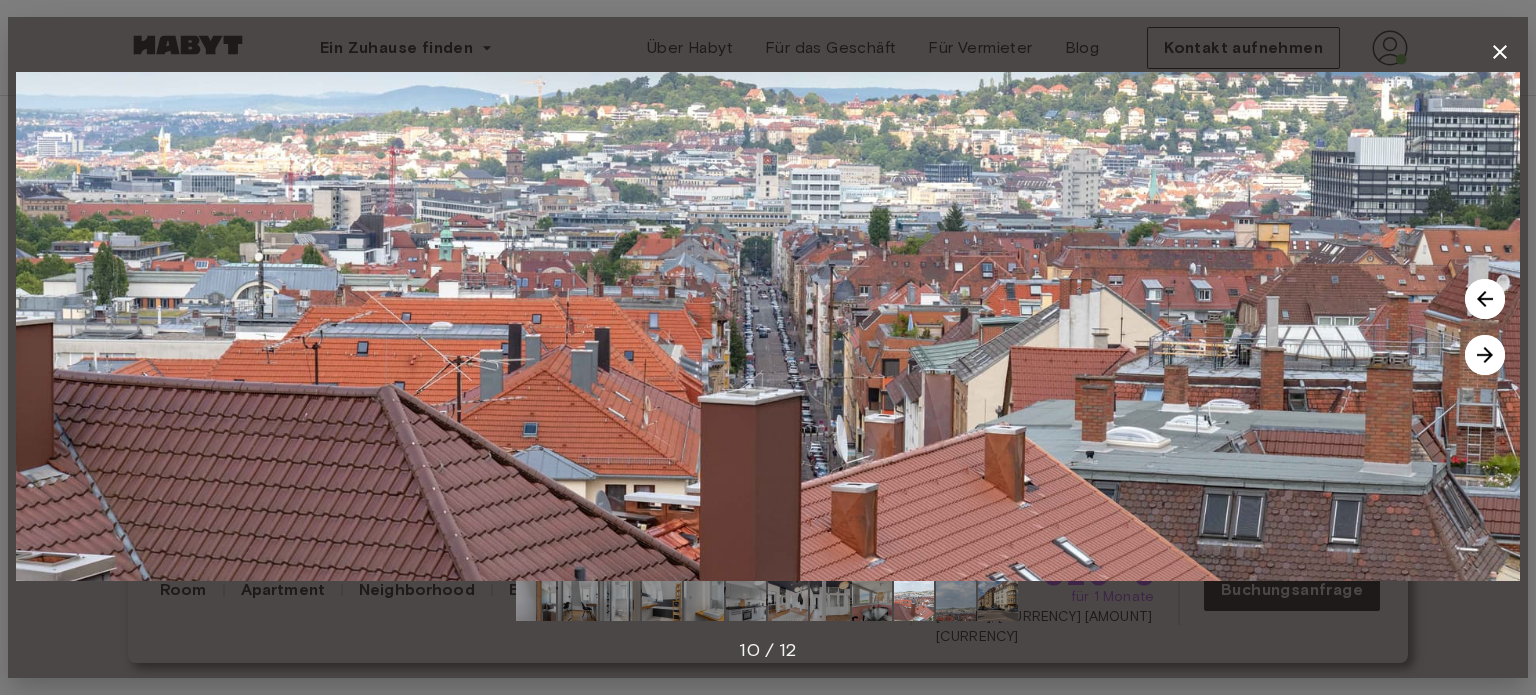 click at bounding box center [1485, 299] 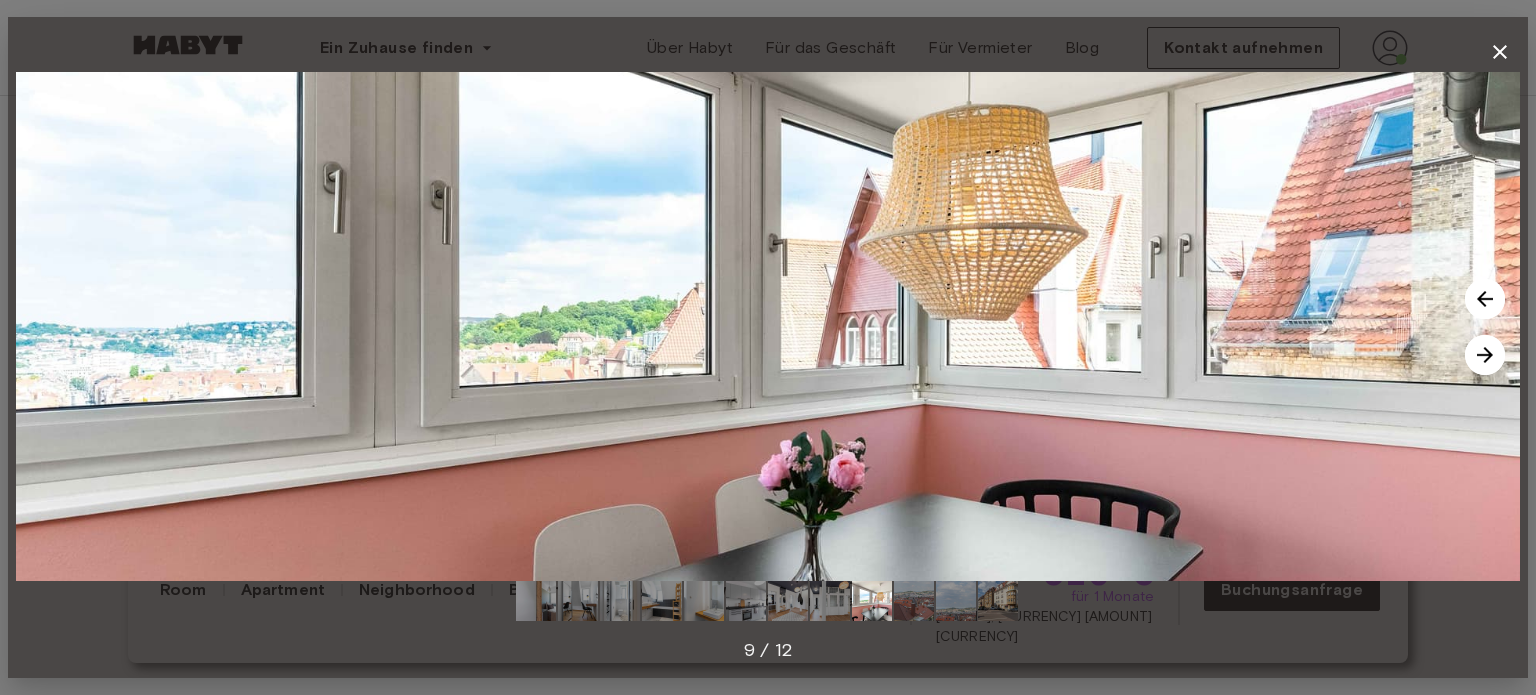 click at bounding box center (1485, 299) 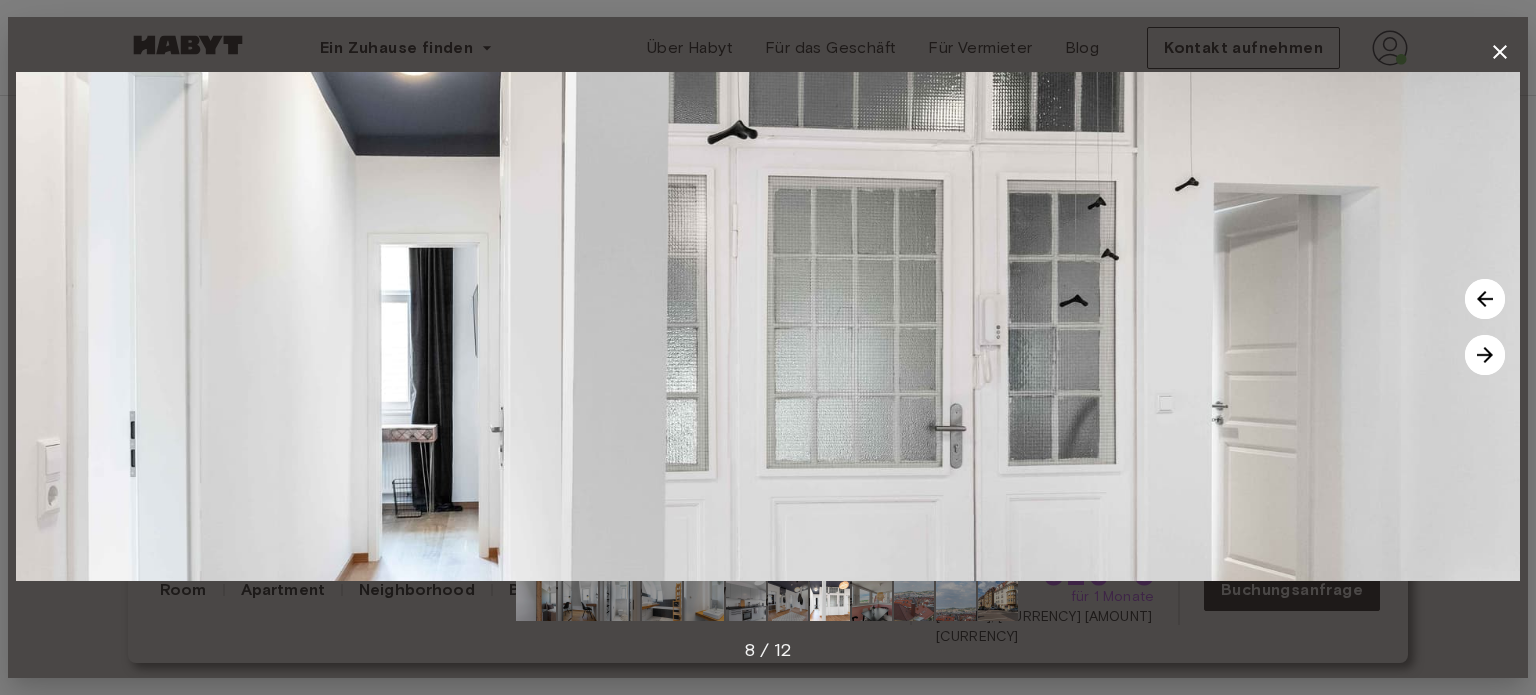 click at bounding box center (1485, 299) 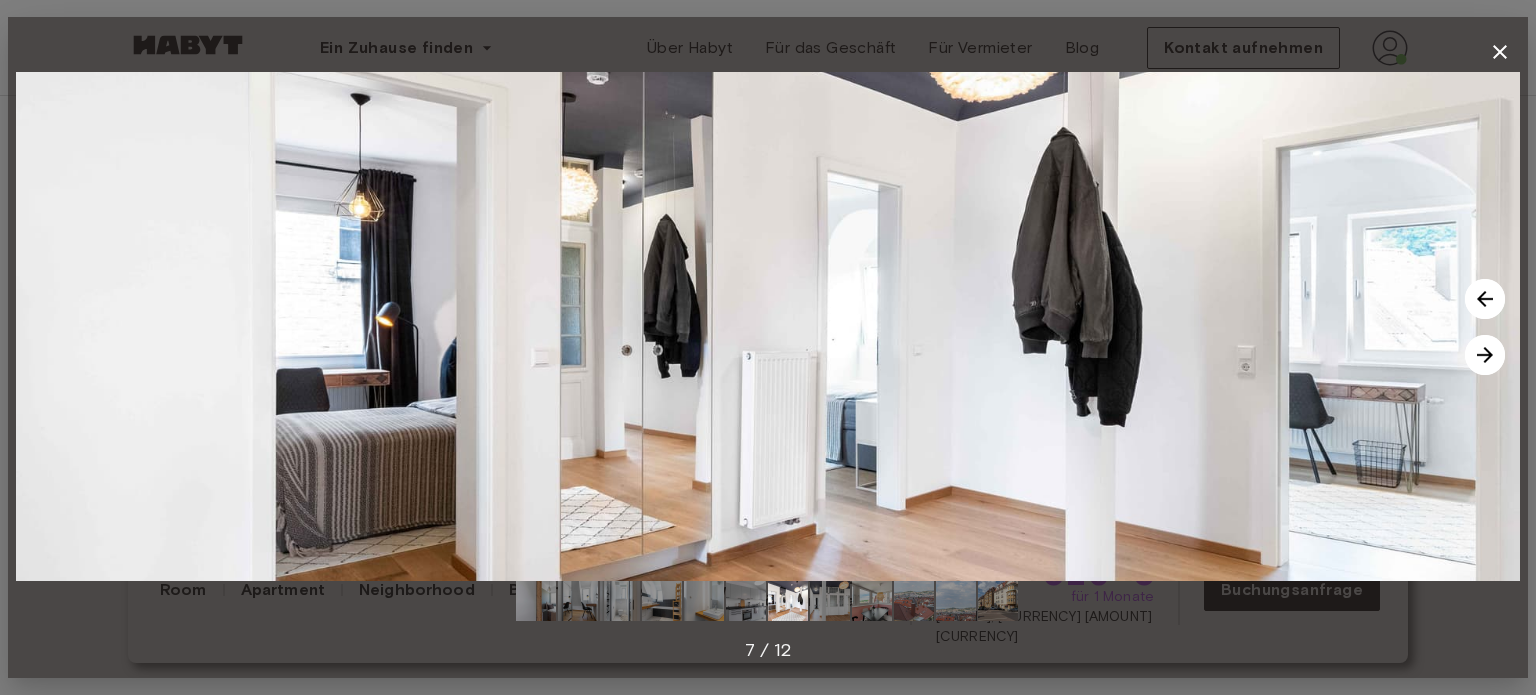 click at bounding box center (1485, 299) 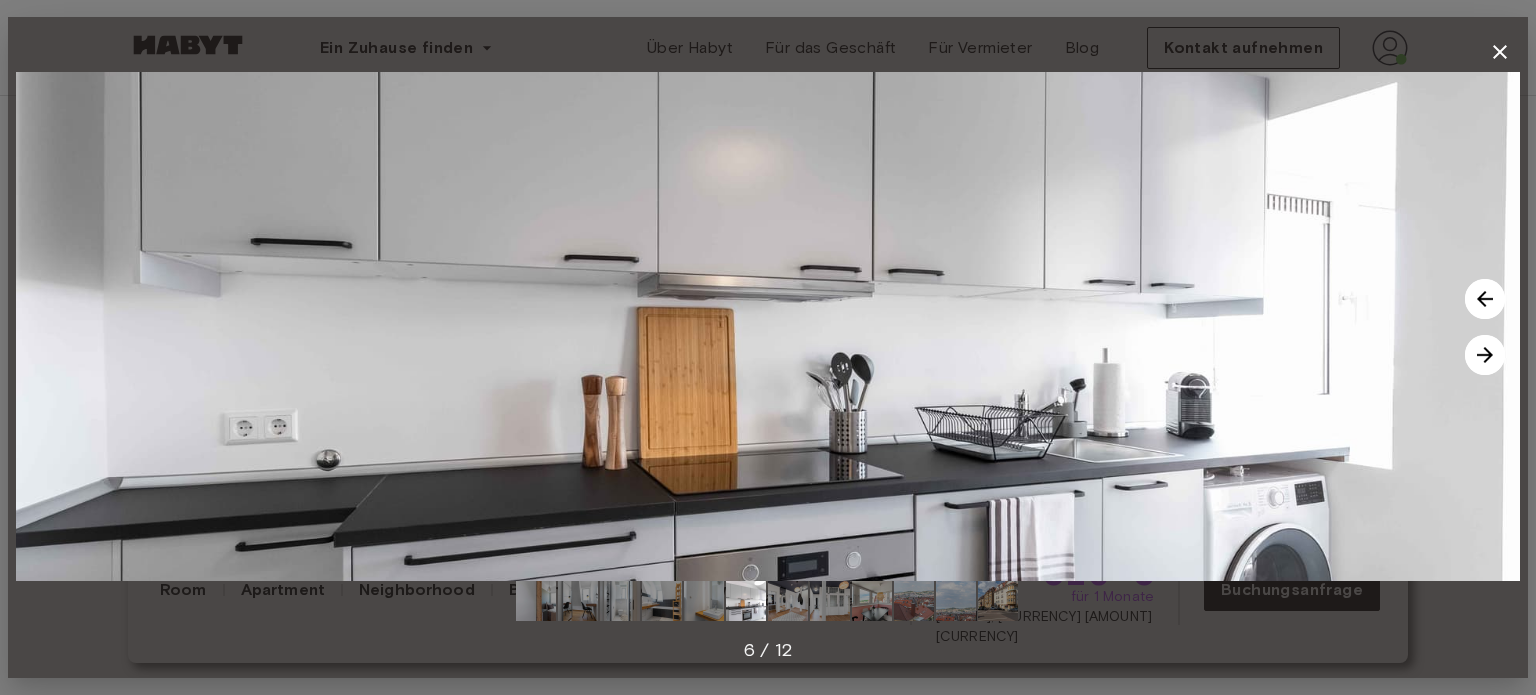 click at bounding box center (1485, 299) 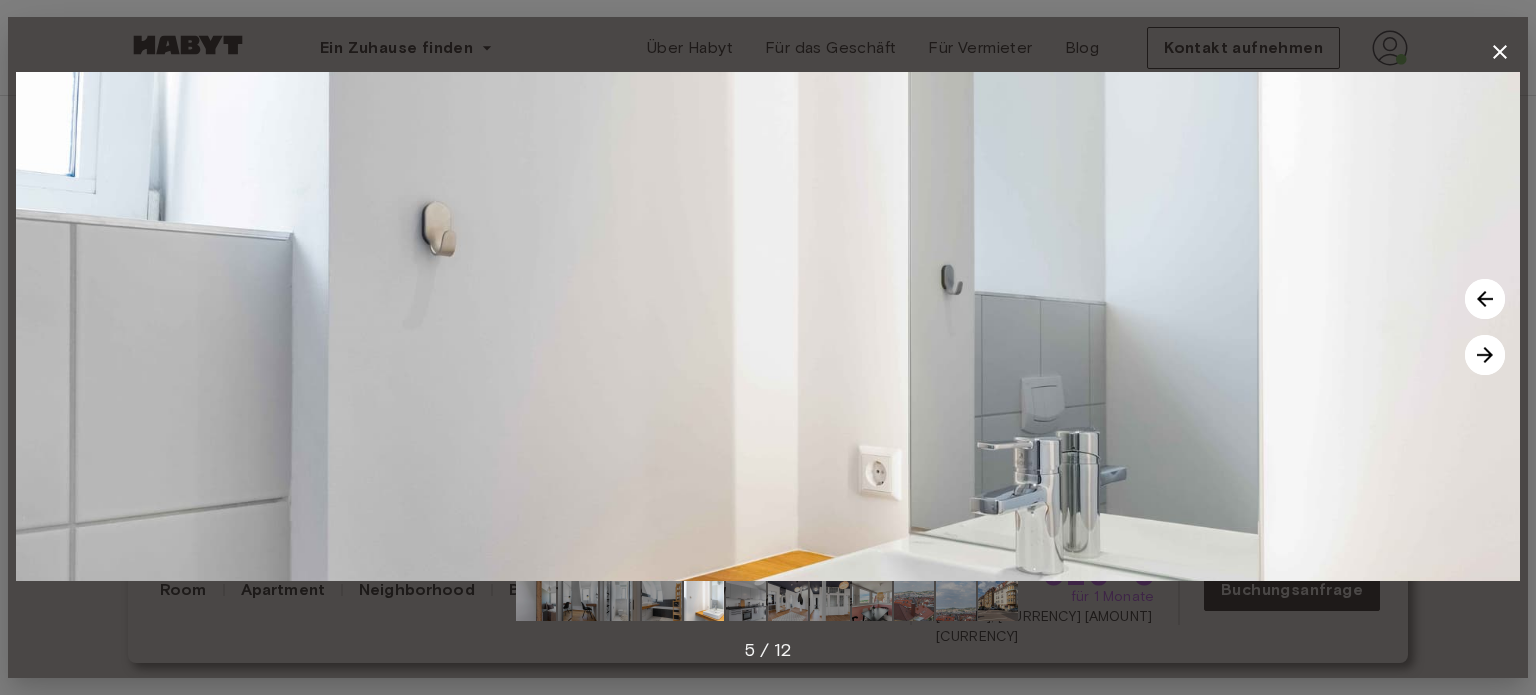 click at bounding box center (1485, 299) 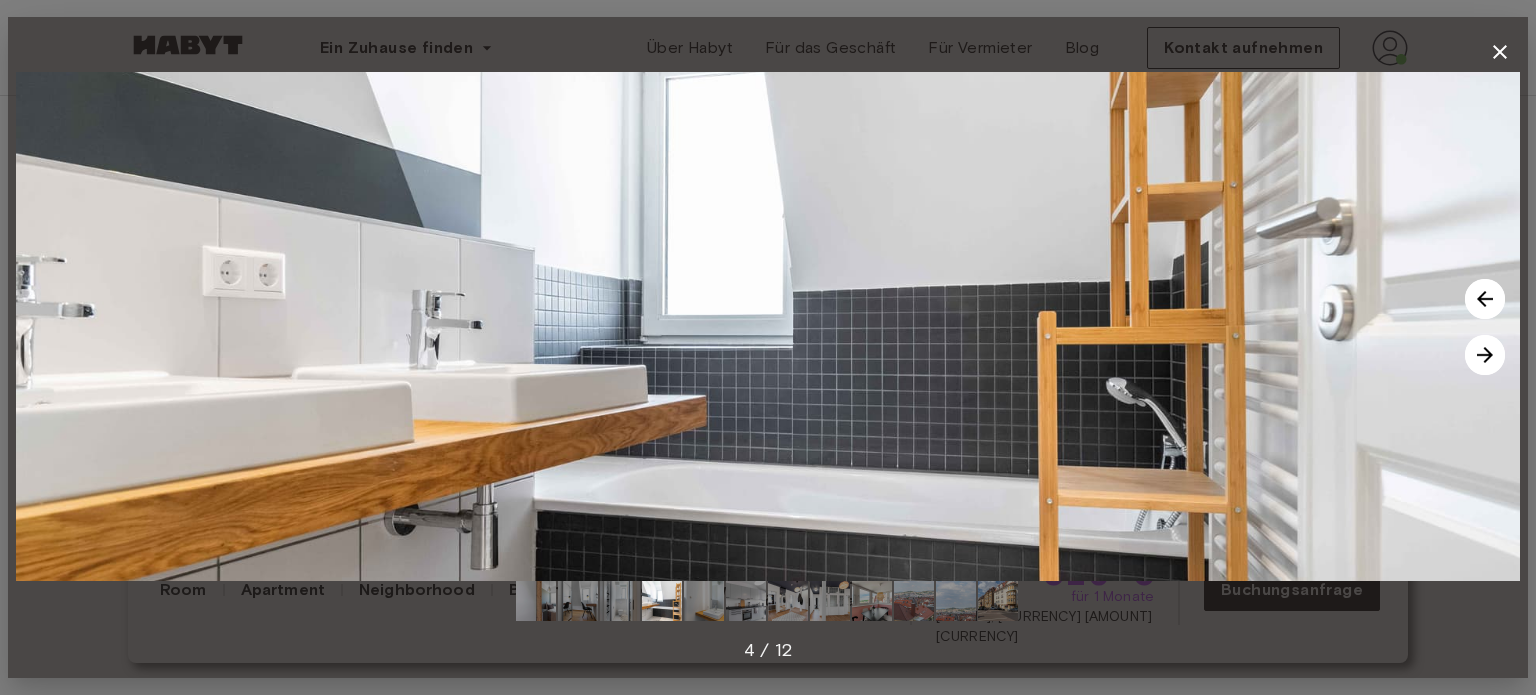 click at bounding box center (1485, 299) 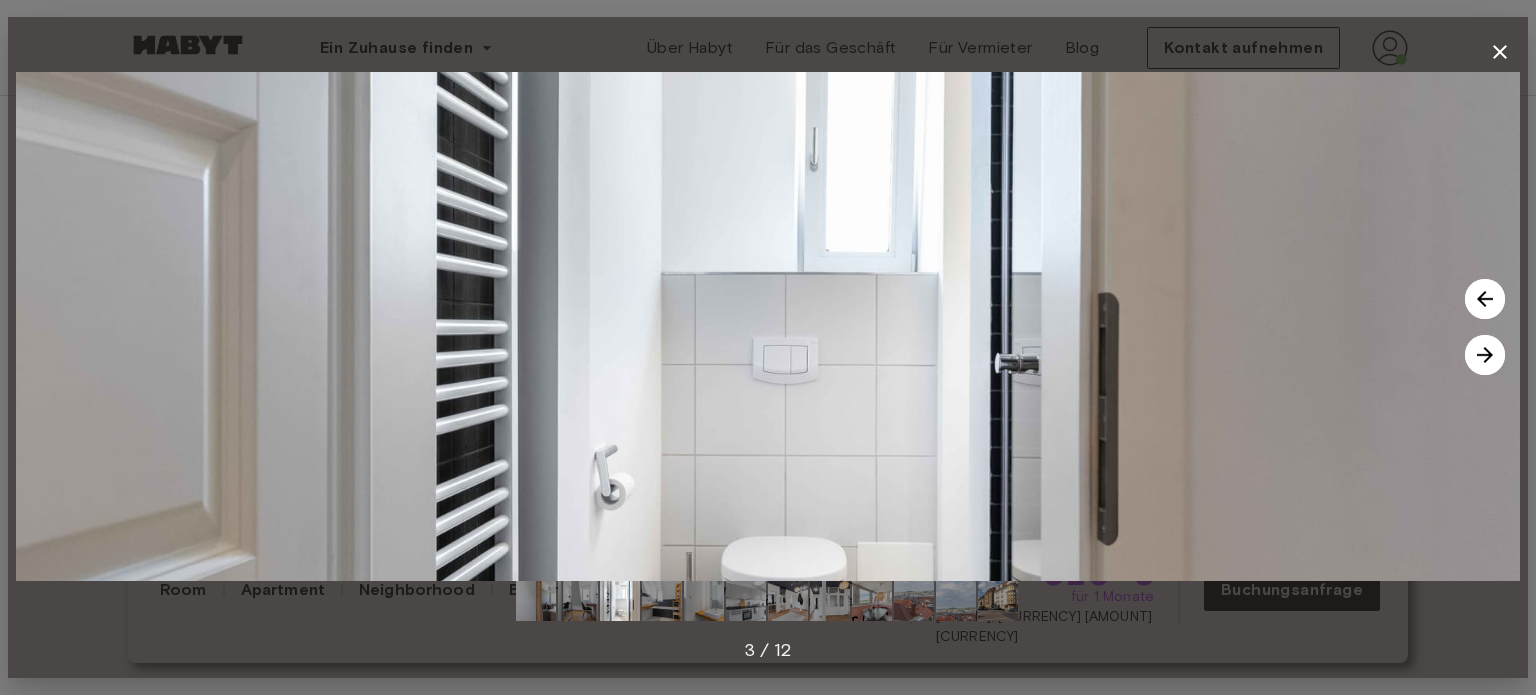click at bounding box center [1485, 299] 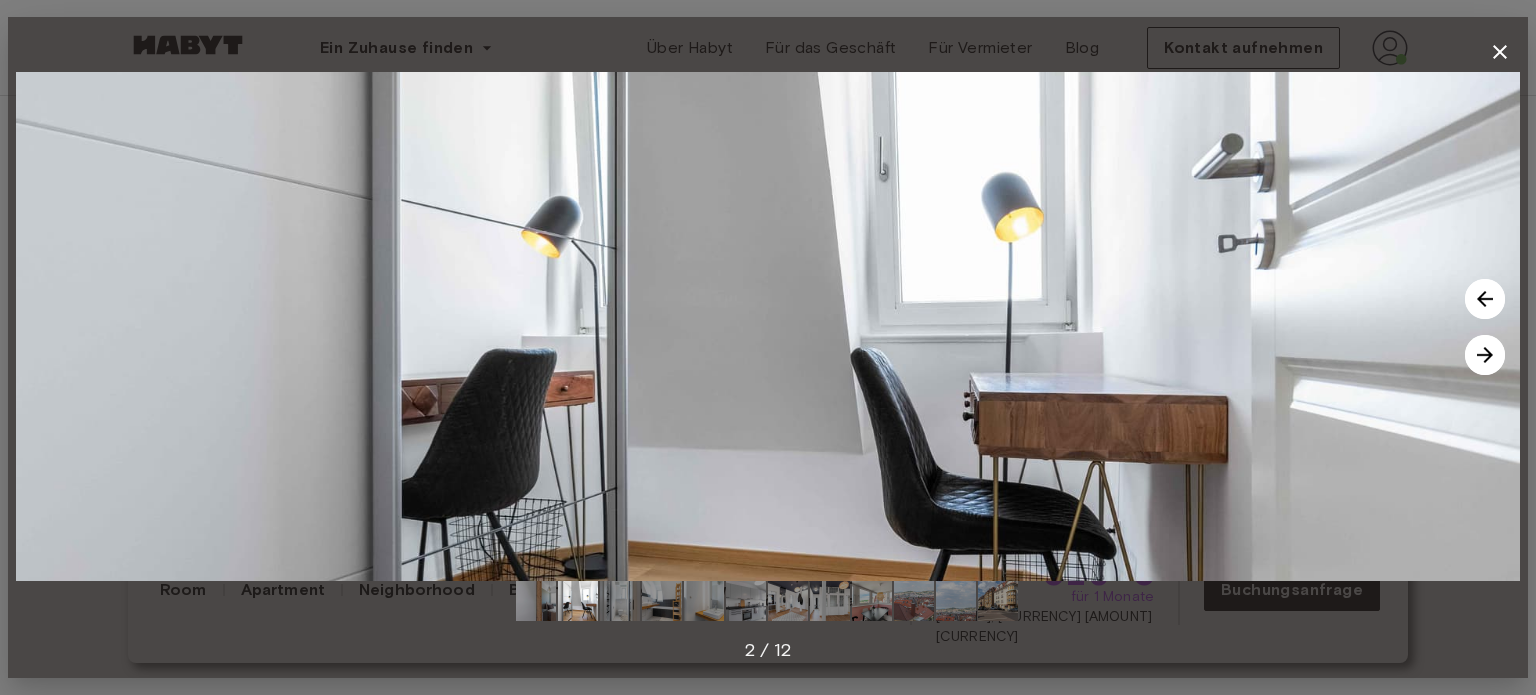 click at bounding box center (1485, 299) 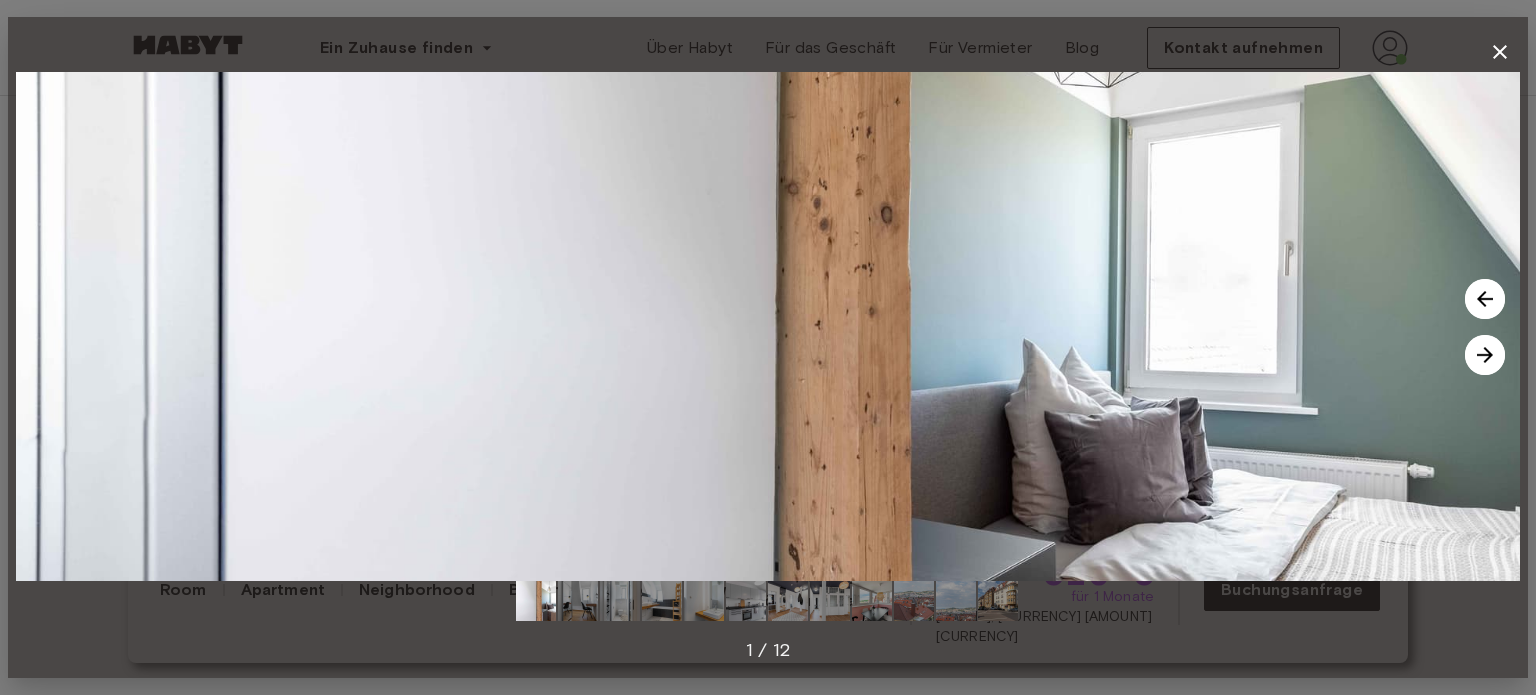 click at bounding box center (1485, 299) 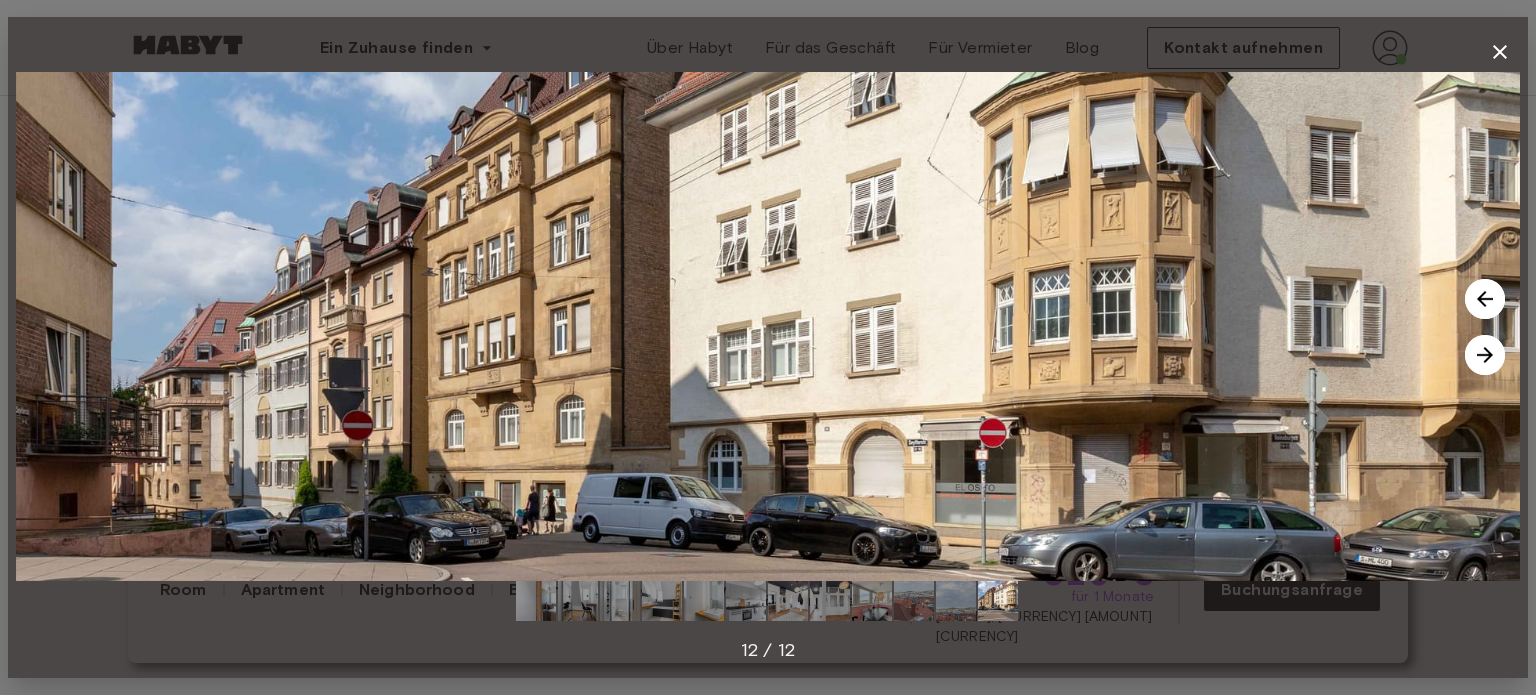 click at bounding box center (1485, 299) 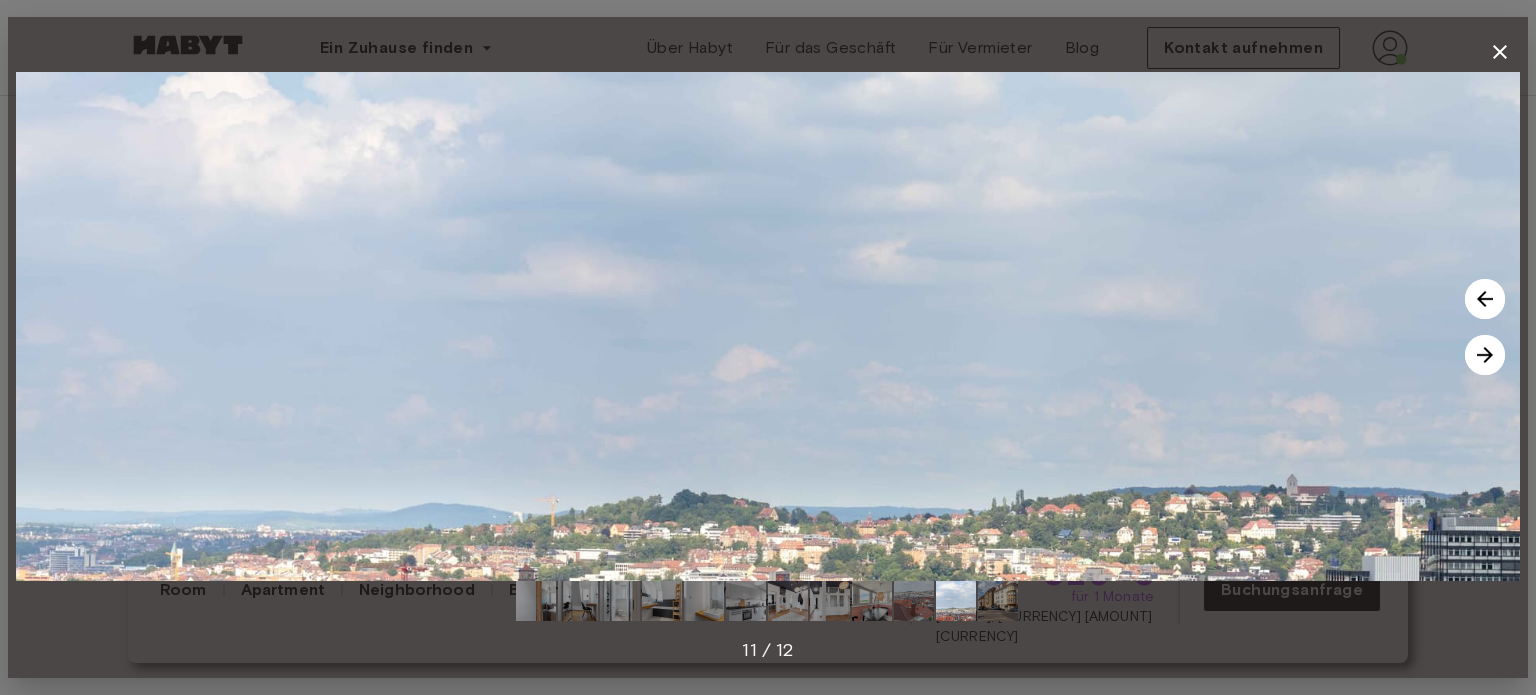 click at bounding box center [1485, 299] 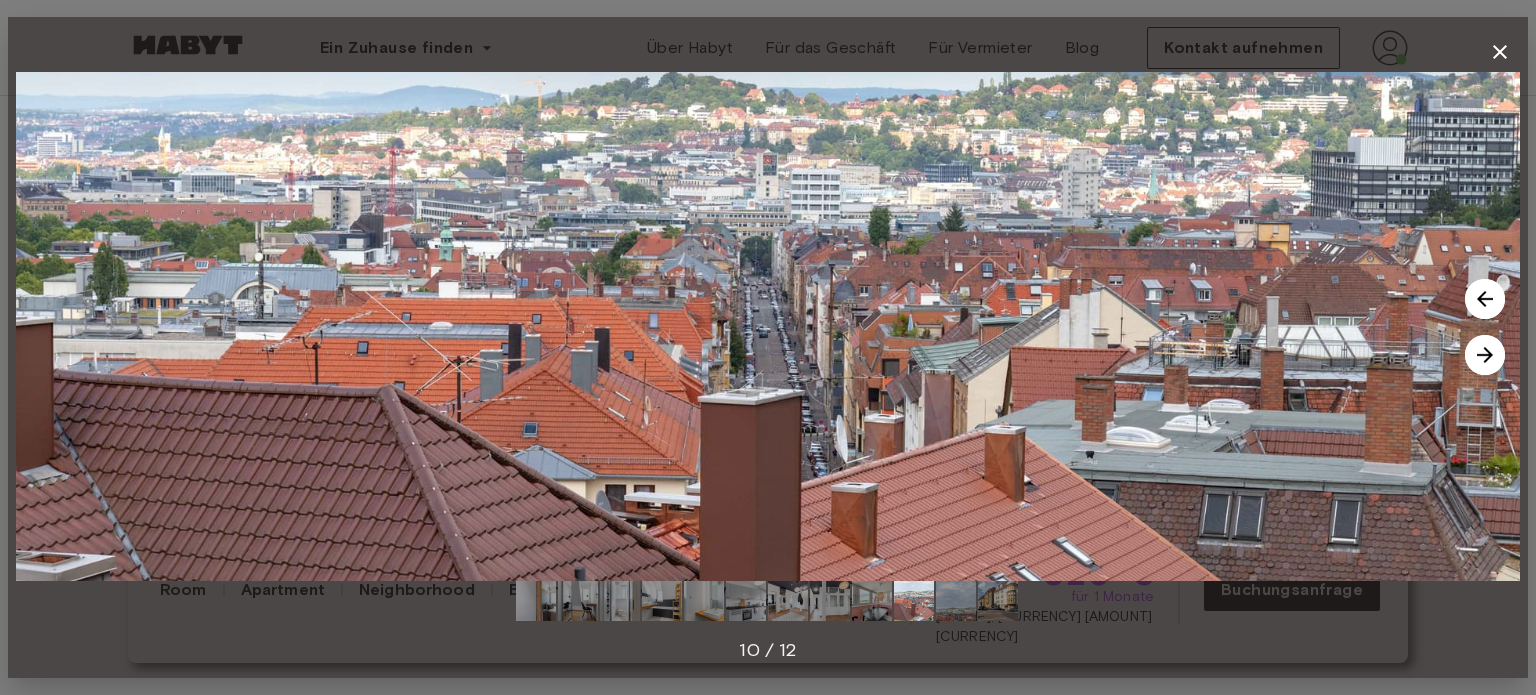click at bounding box center [1485, 299] 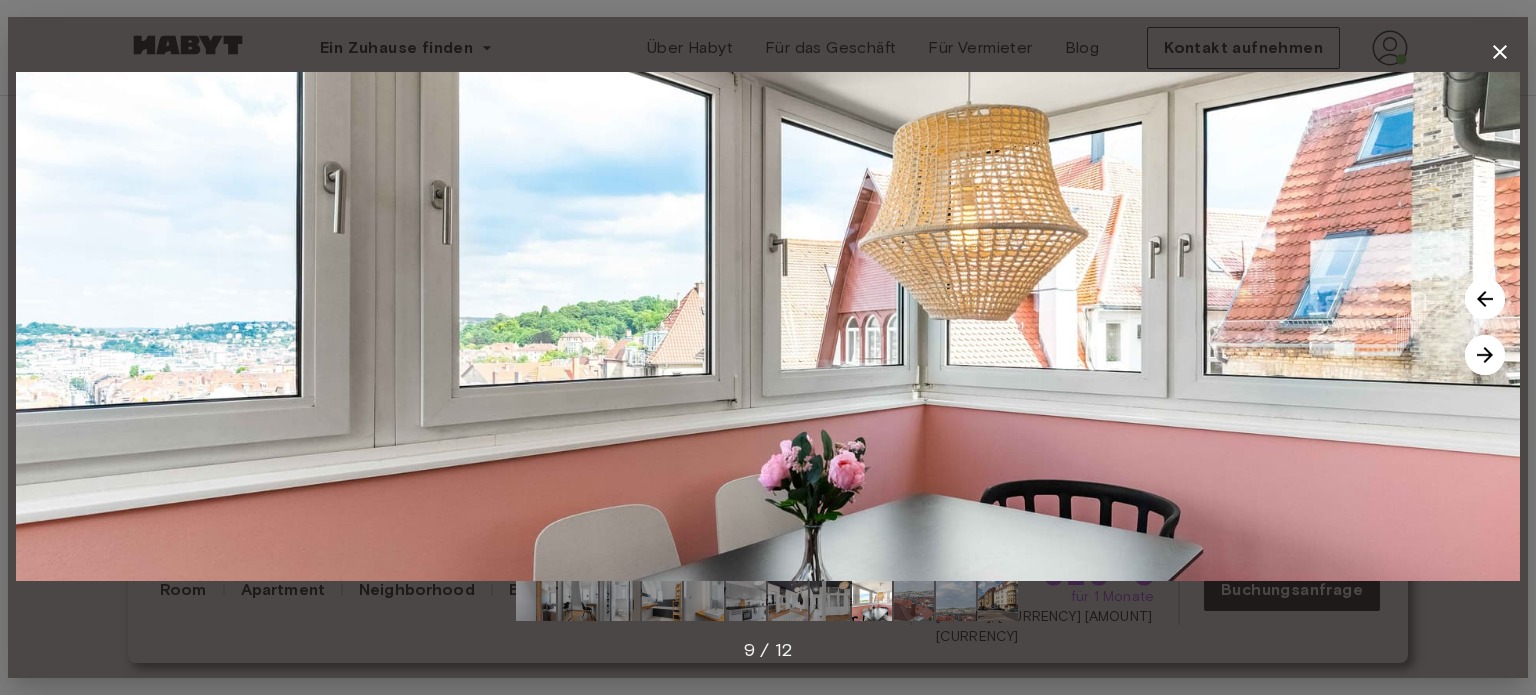 click at bounding box center (1485, 355) 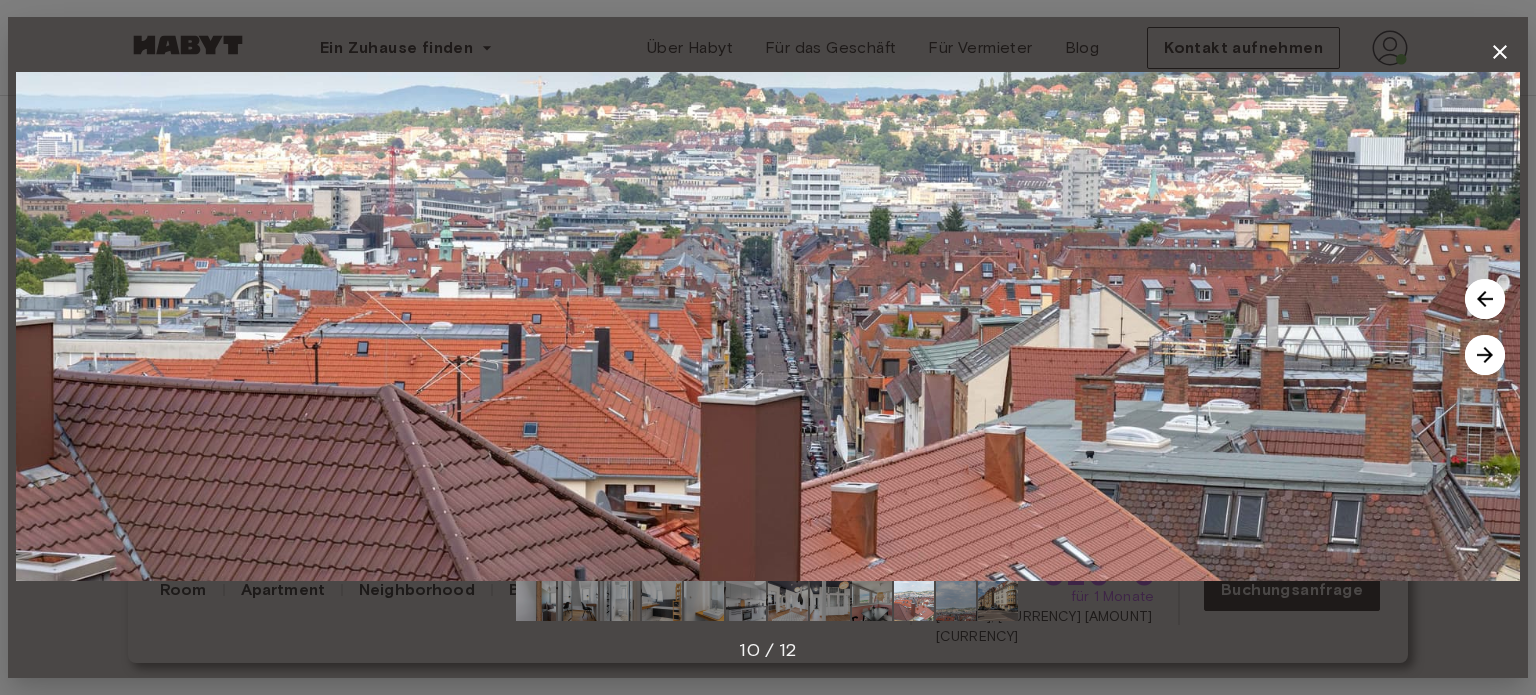 click at bounding box center (1485, 355) 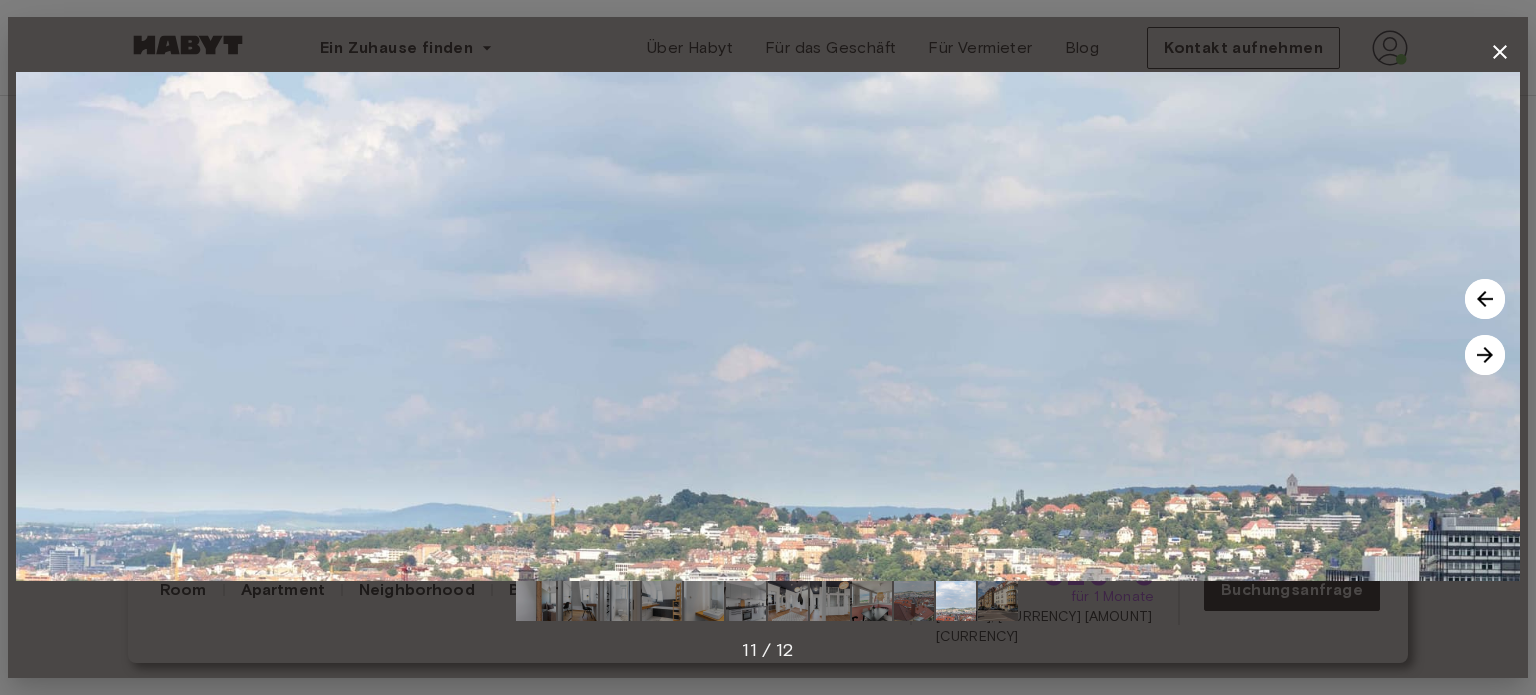 click at bounding box center (1485, 355) 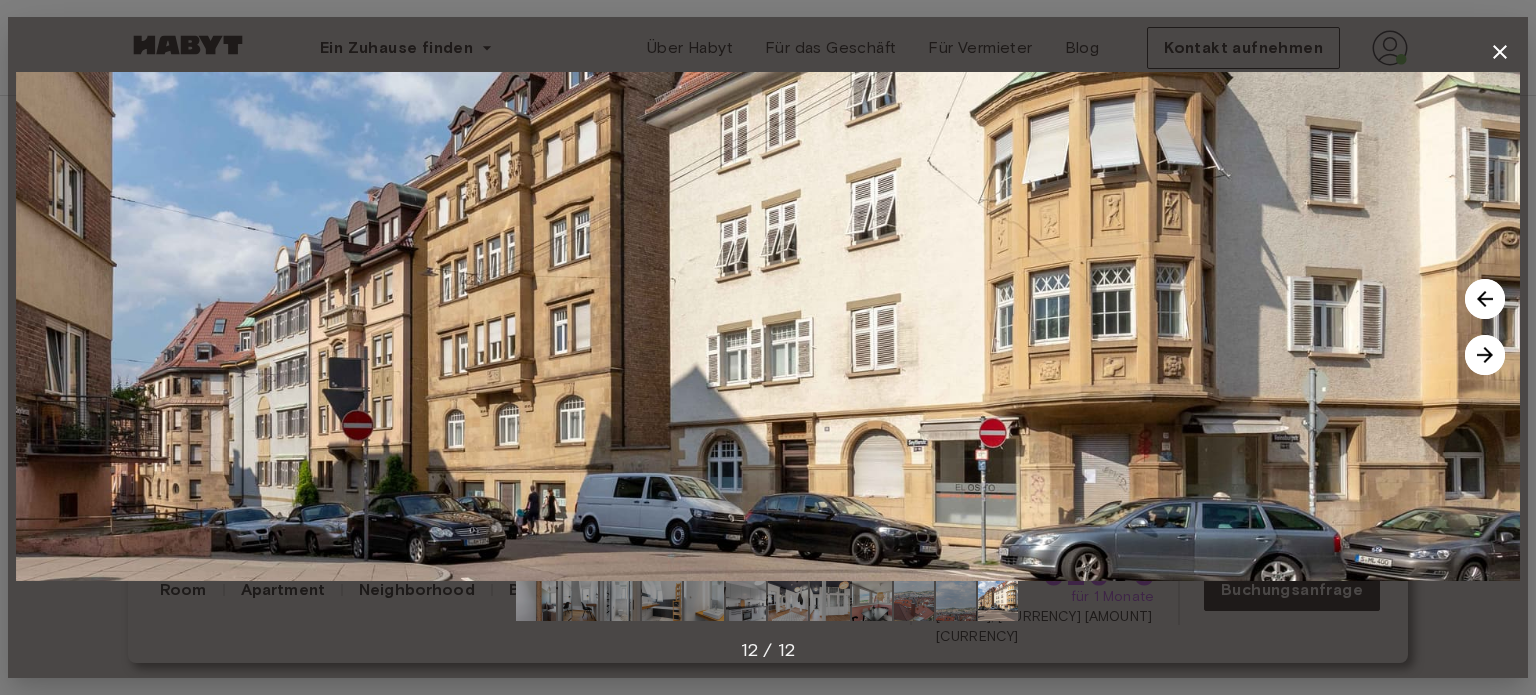 click at bounding box center [1485, 355] 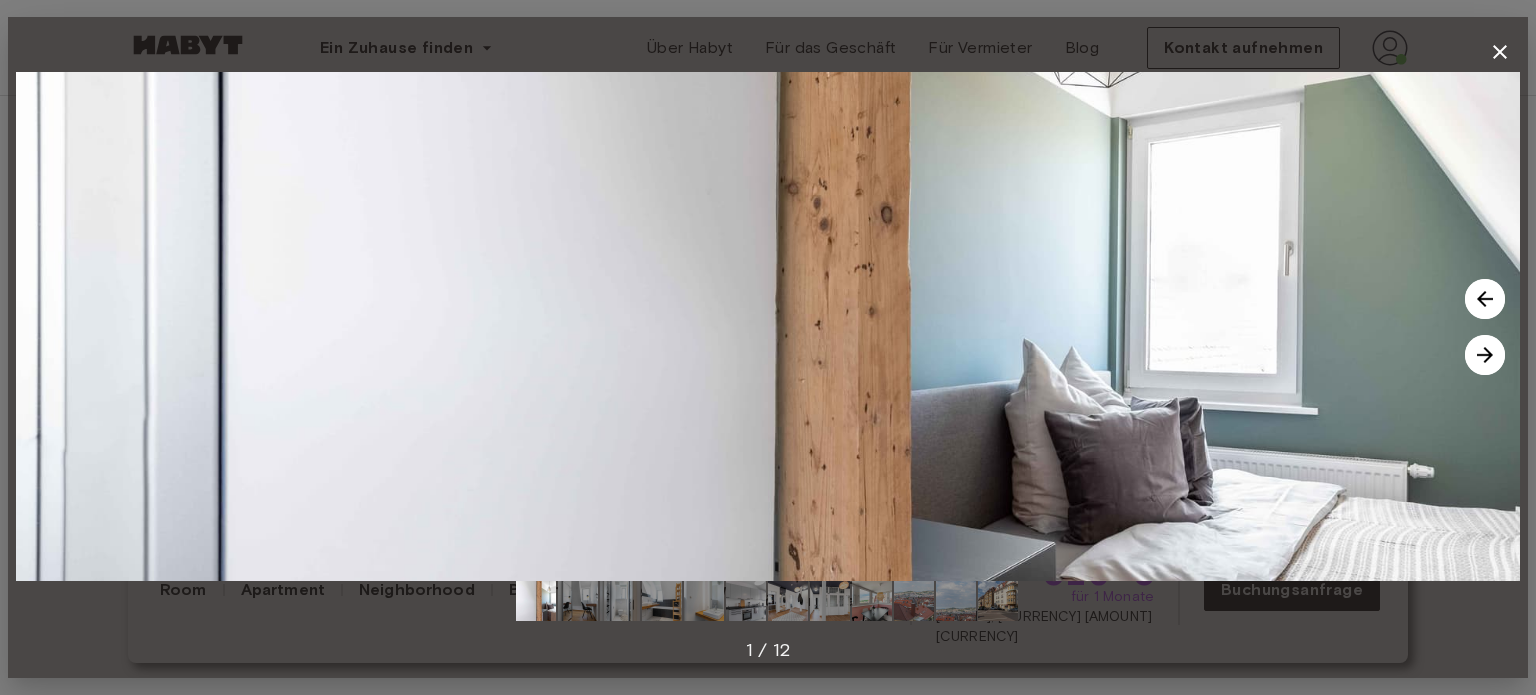 click at bounding box center (1485, 355) 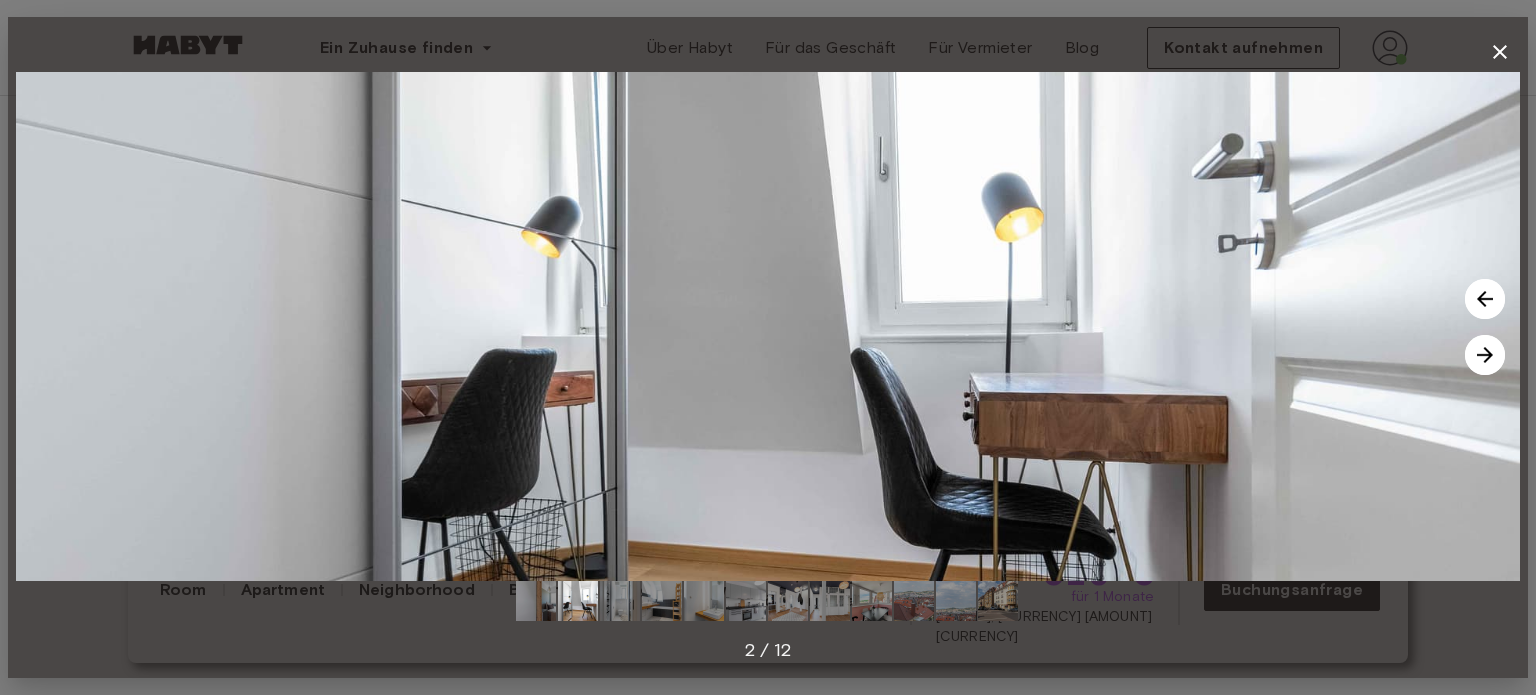 click at bounding box center [1485, 355] 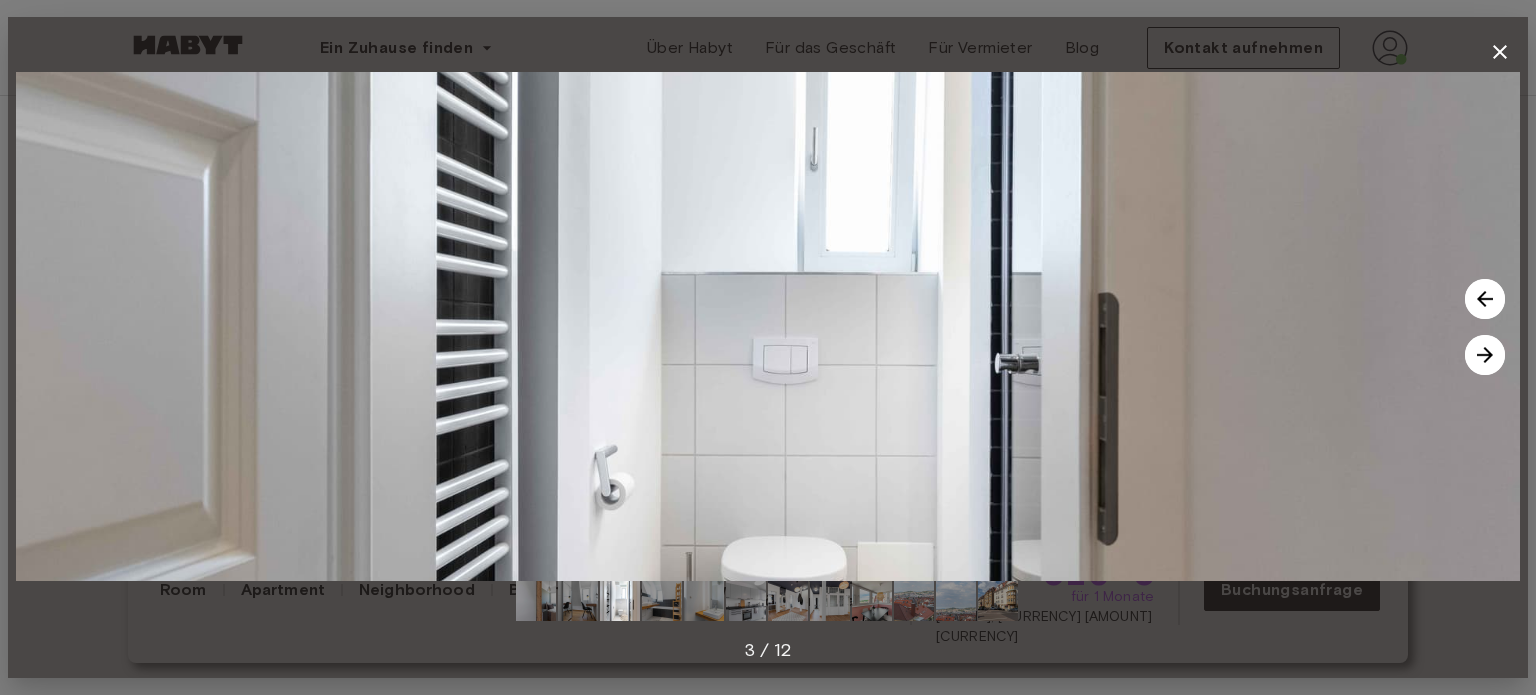 click at bounding box center [1485, 355] 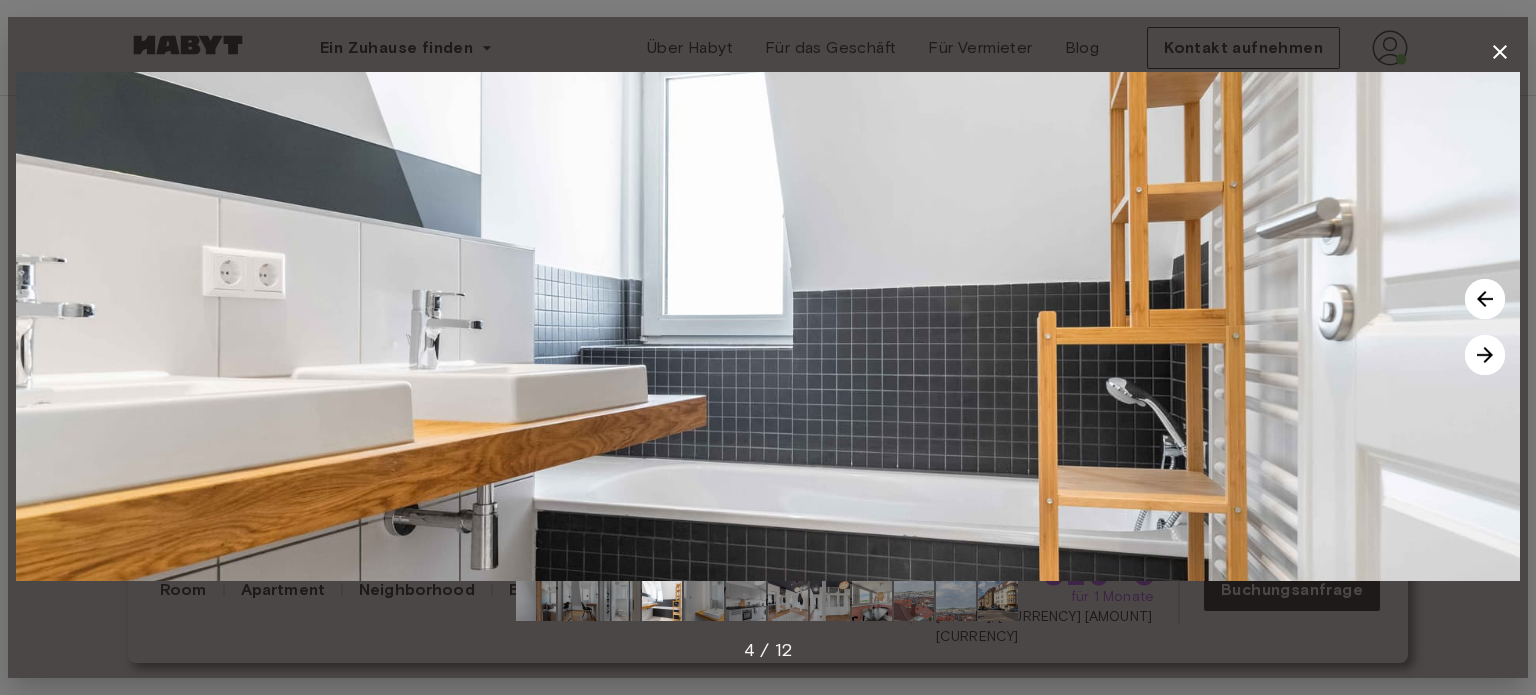 click at bounding box center [1485, 355] 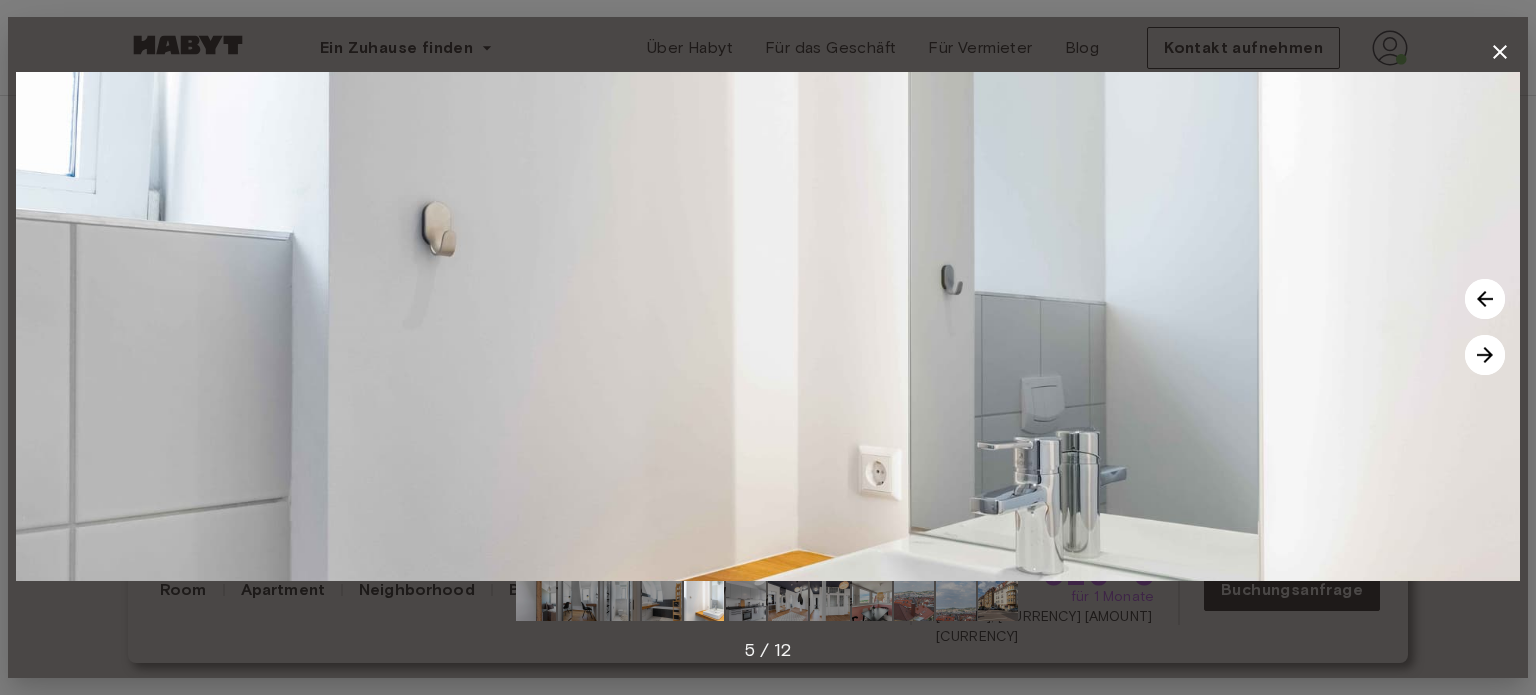 click at bounding box center [1485, 355] 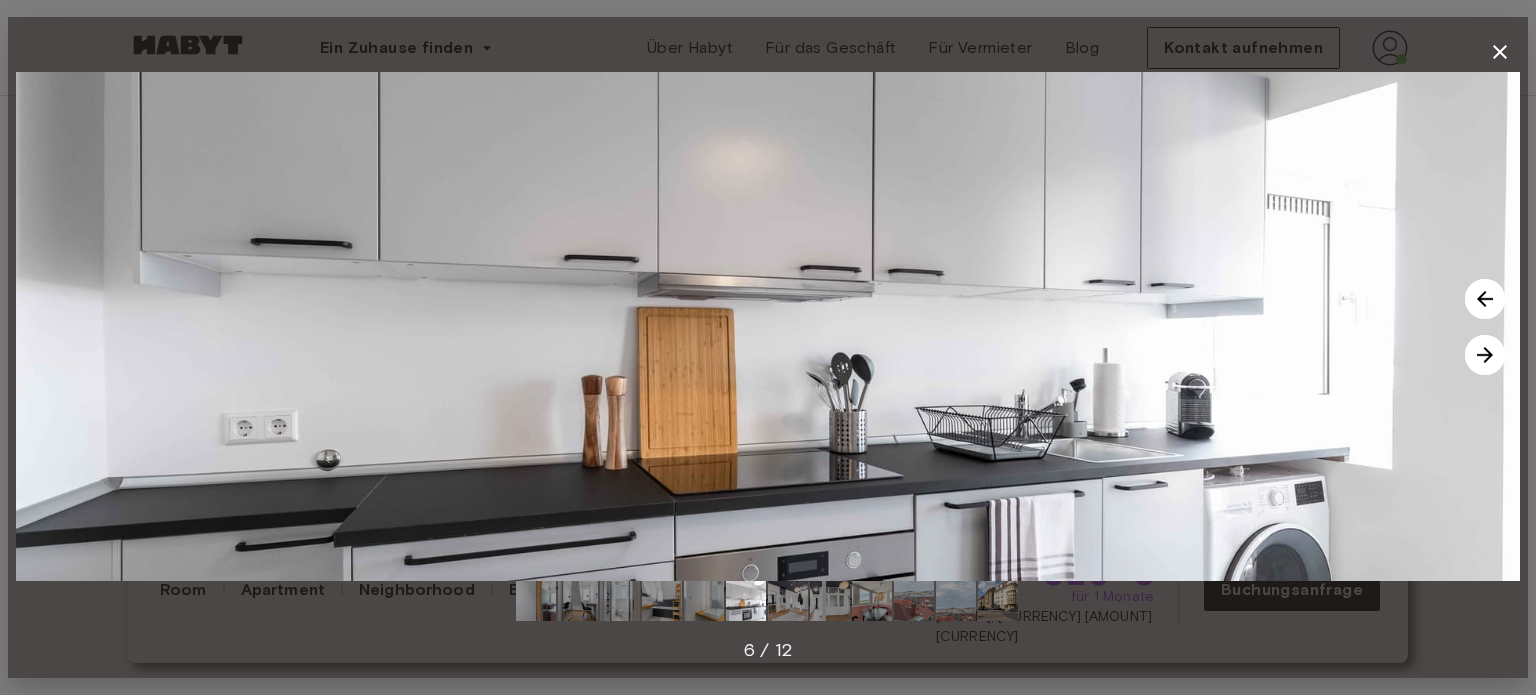 click at bounding box center [1485, 355] 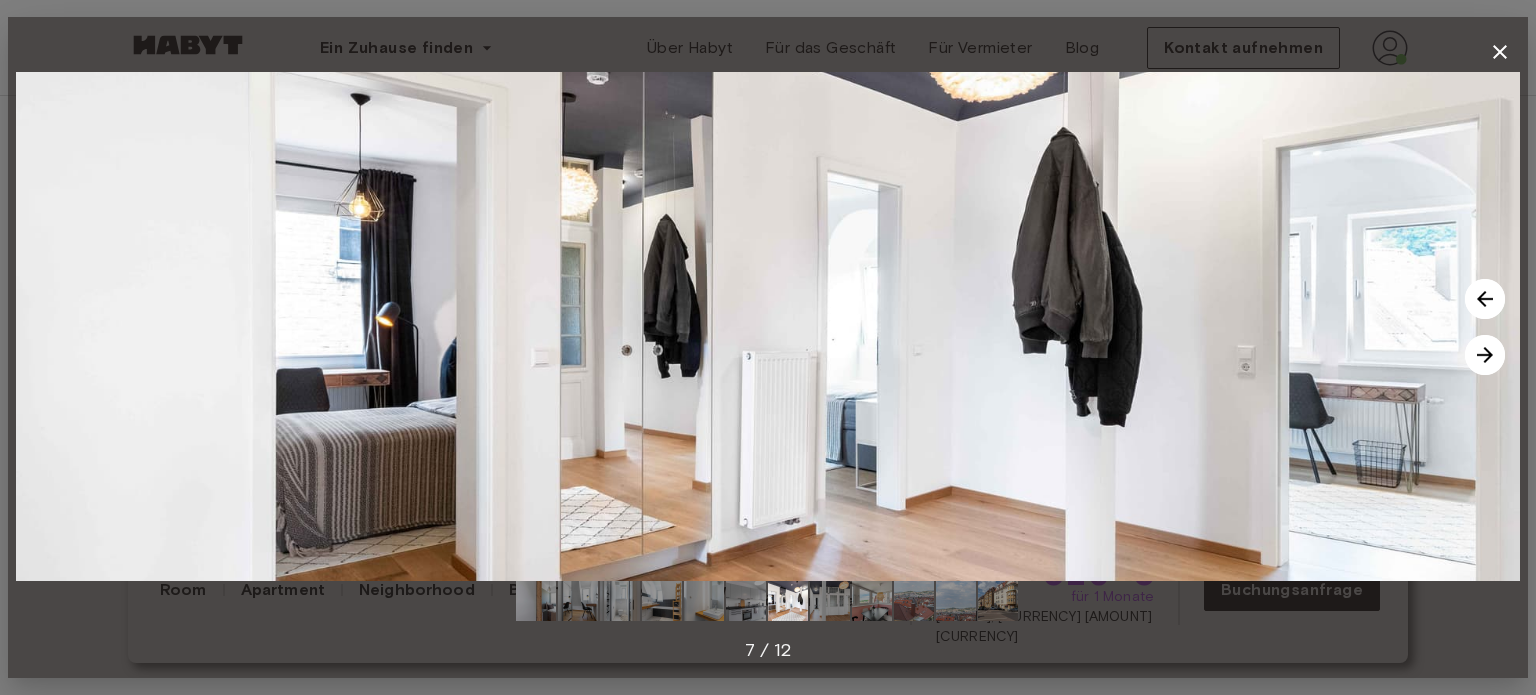 click at bounding box center [1485, 355] 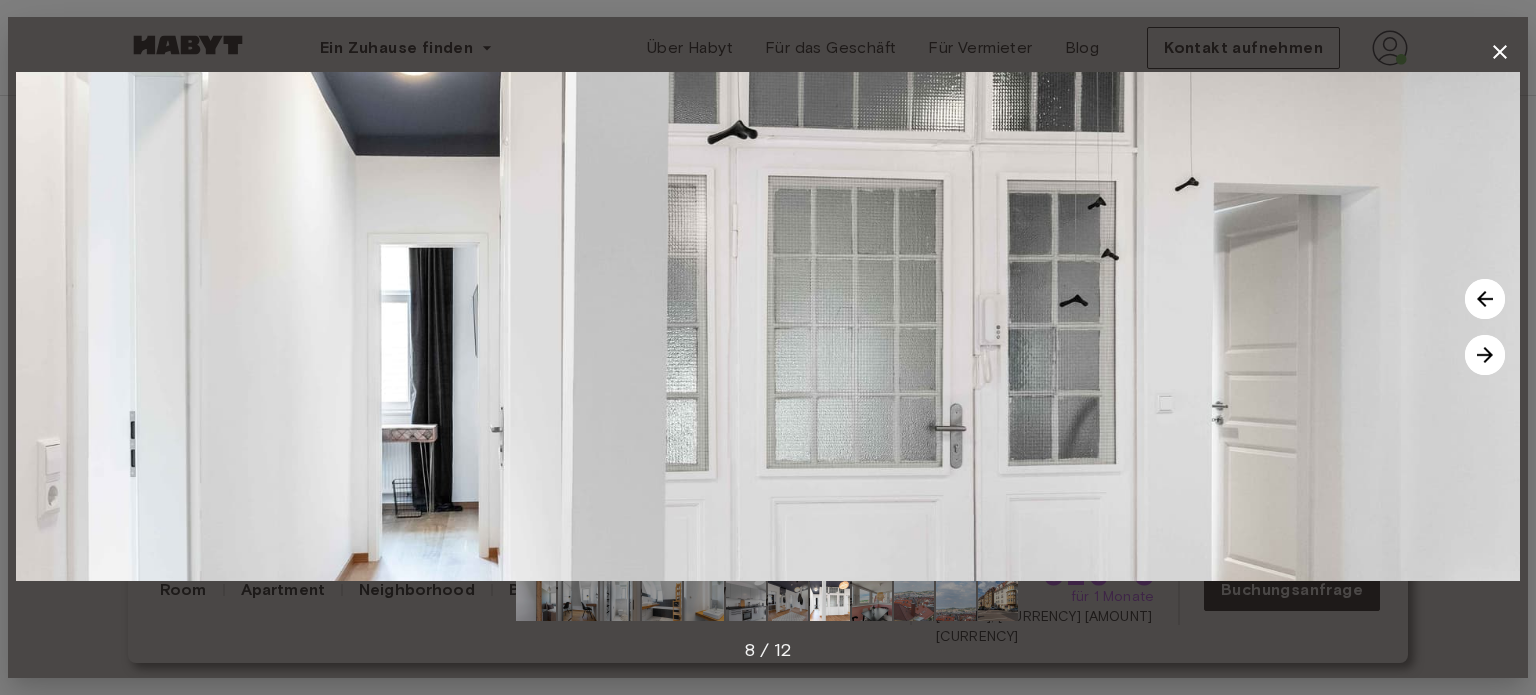 click at bounding box center (1485, 355) 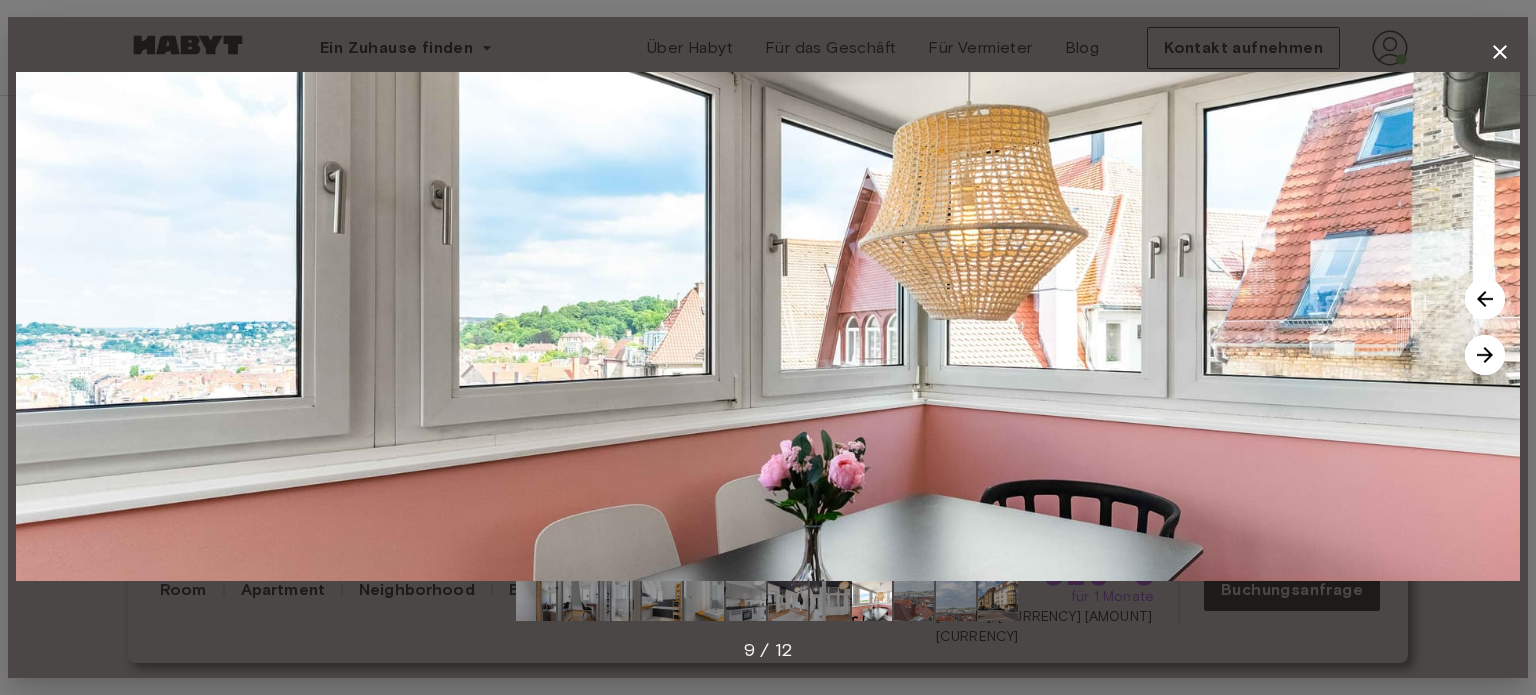 click at bounding box center (1485, 355) 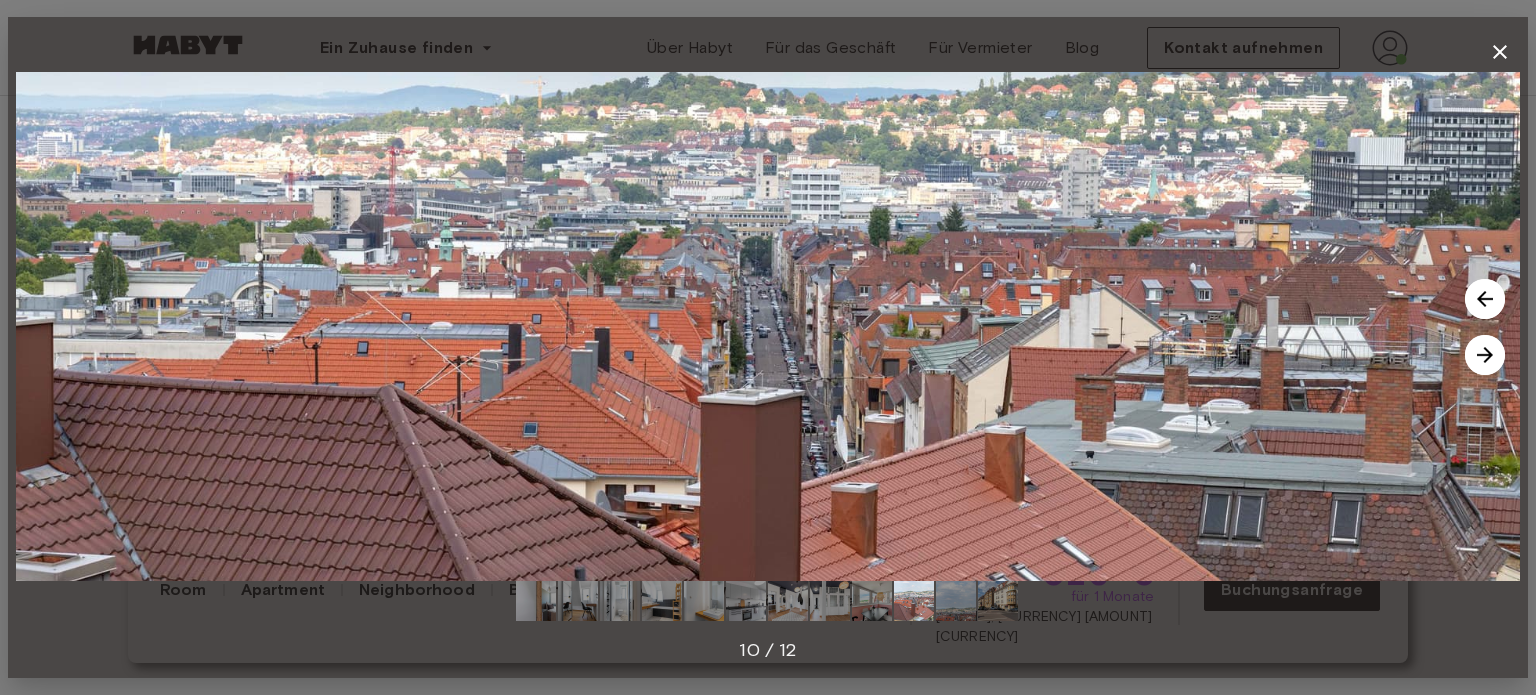 click at bounding box center [1485, 355] 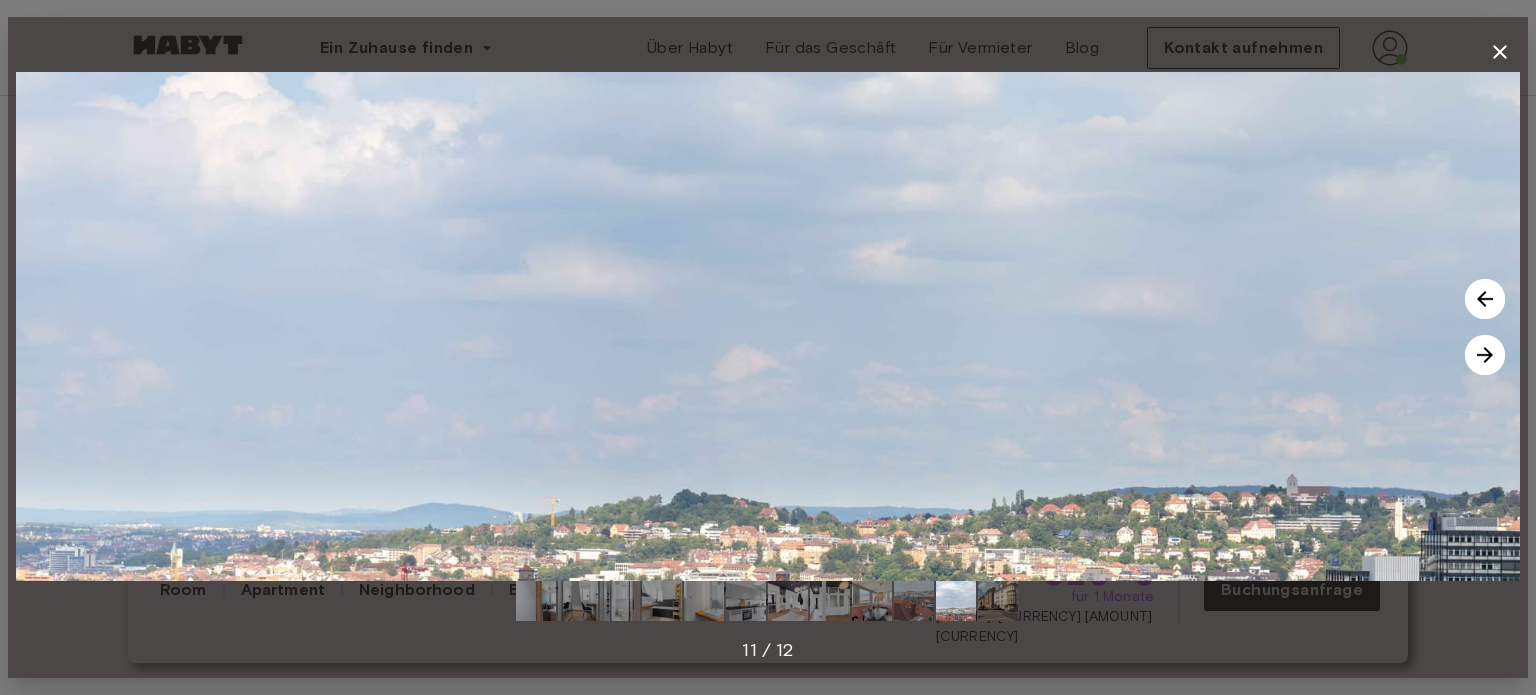 click at bounding box center [1485, 355] 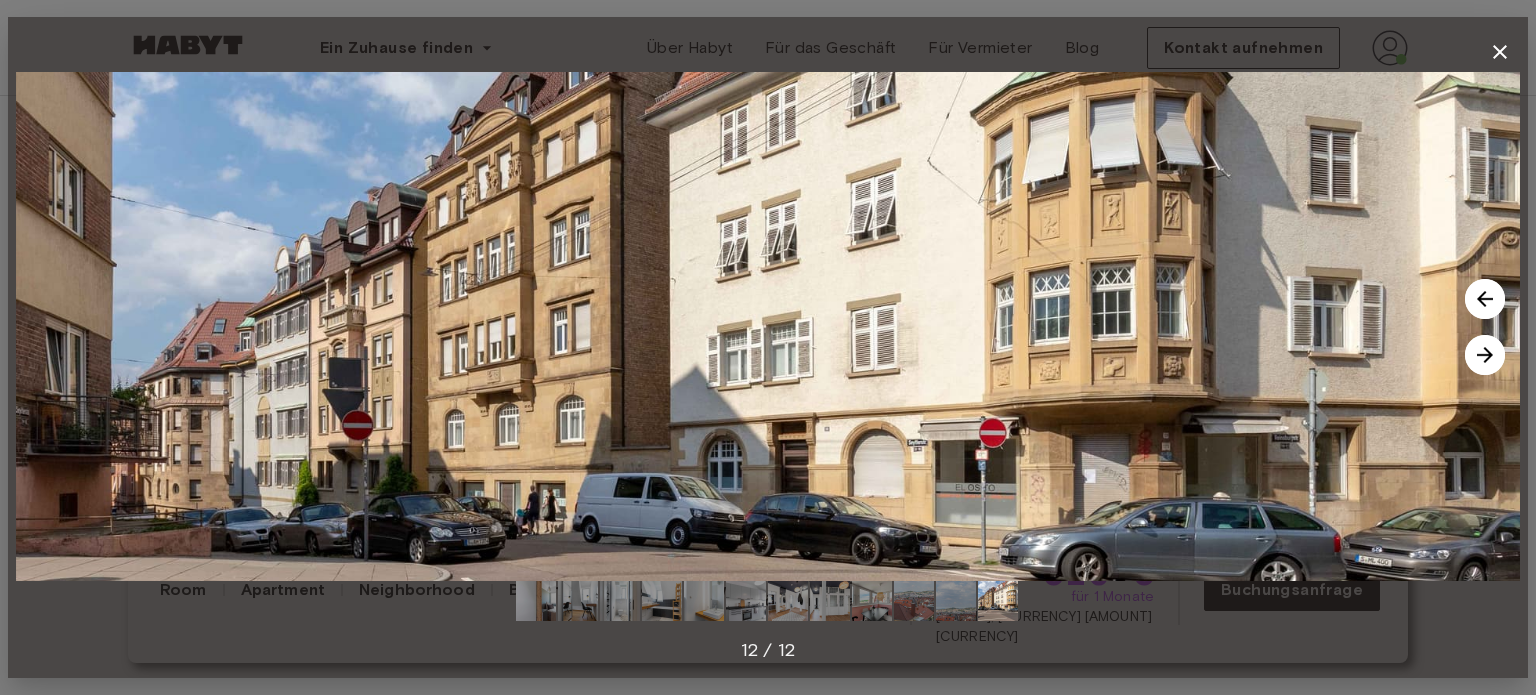 click on "12 / 12" at bounding box center (768, 347) 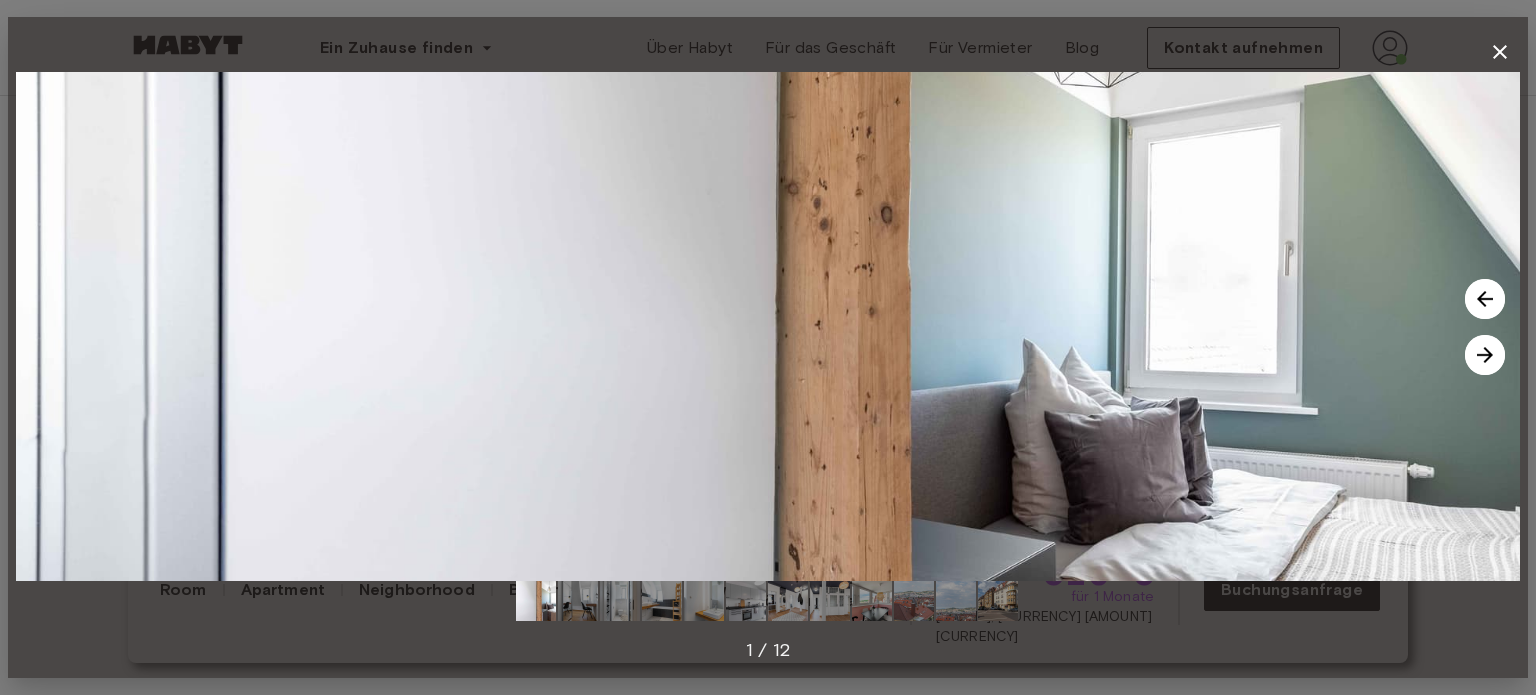 click at bounding box center [1485, 355] 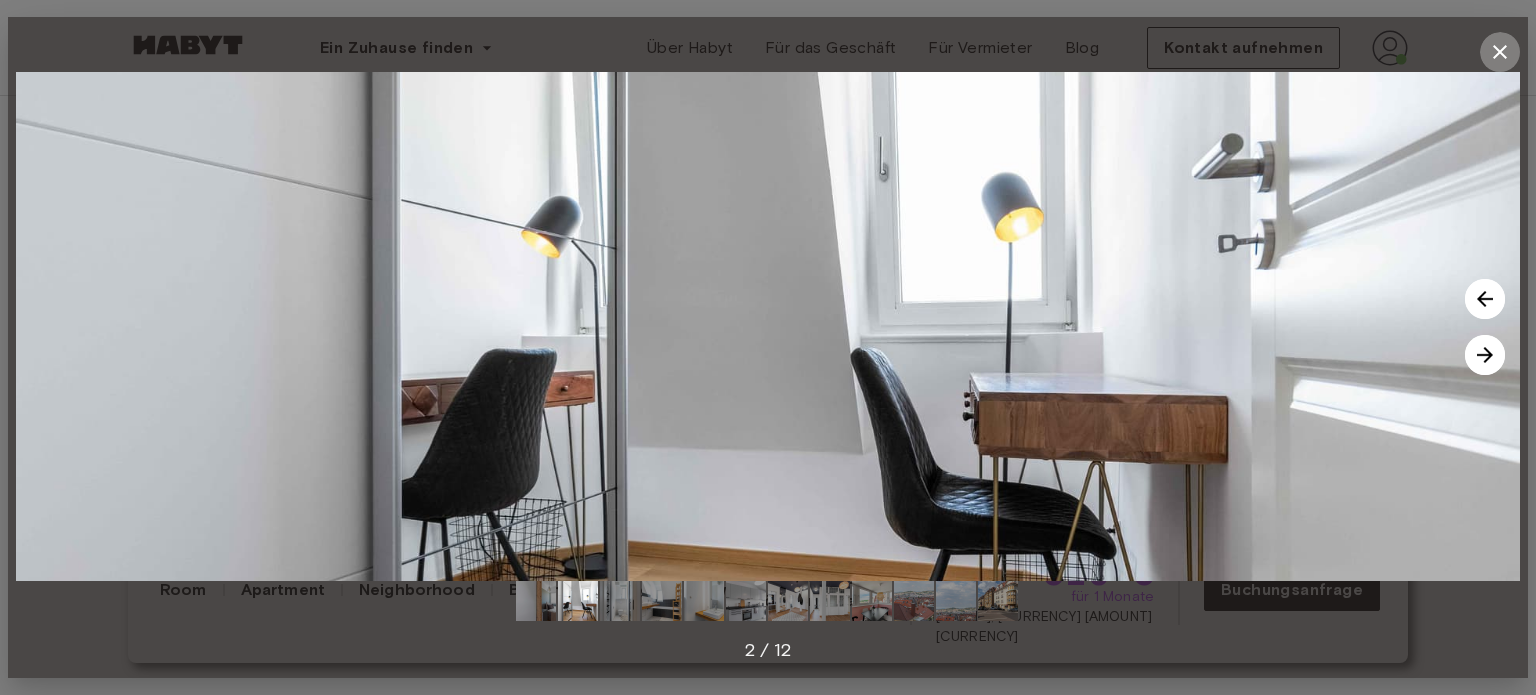 click 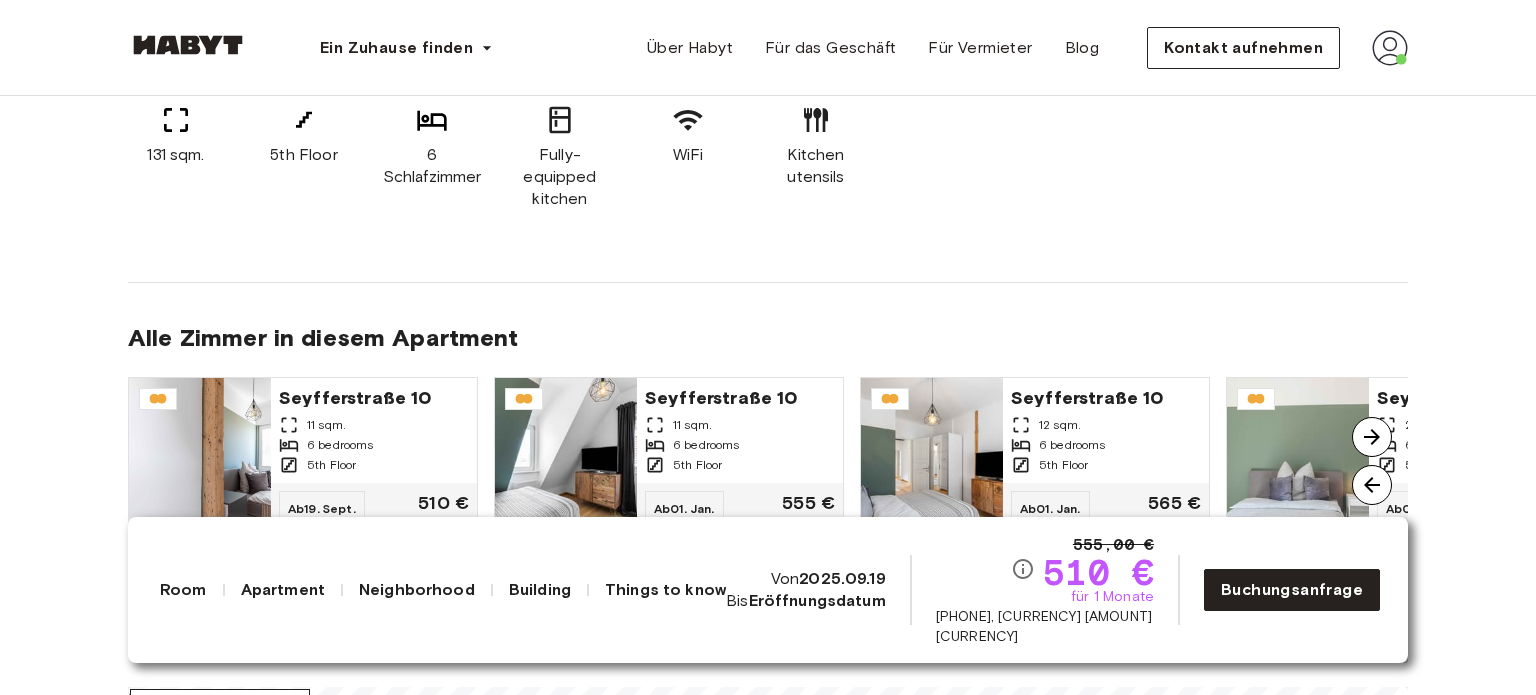 scroll, scrollTop: 1400, scrollLeft: 0, axis: vertical 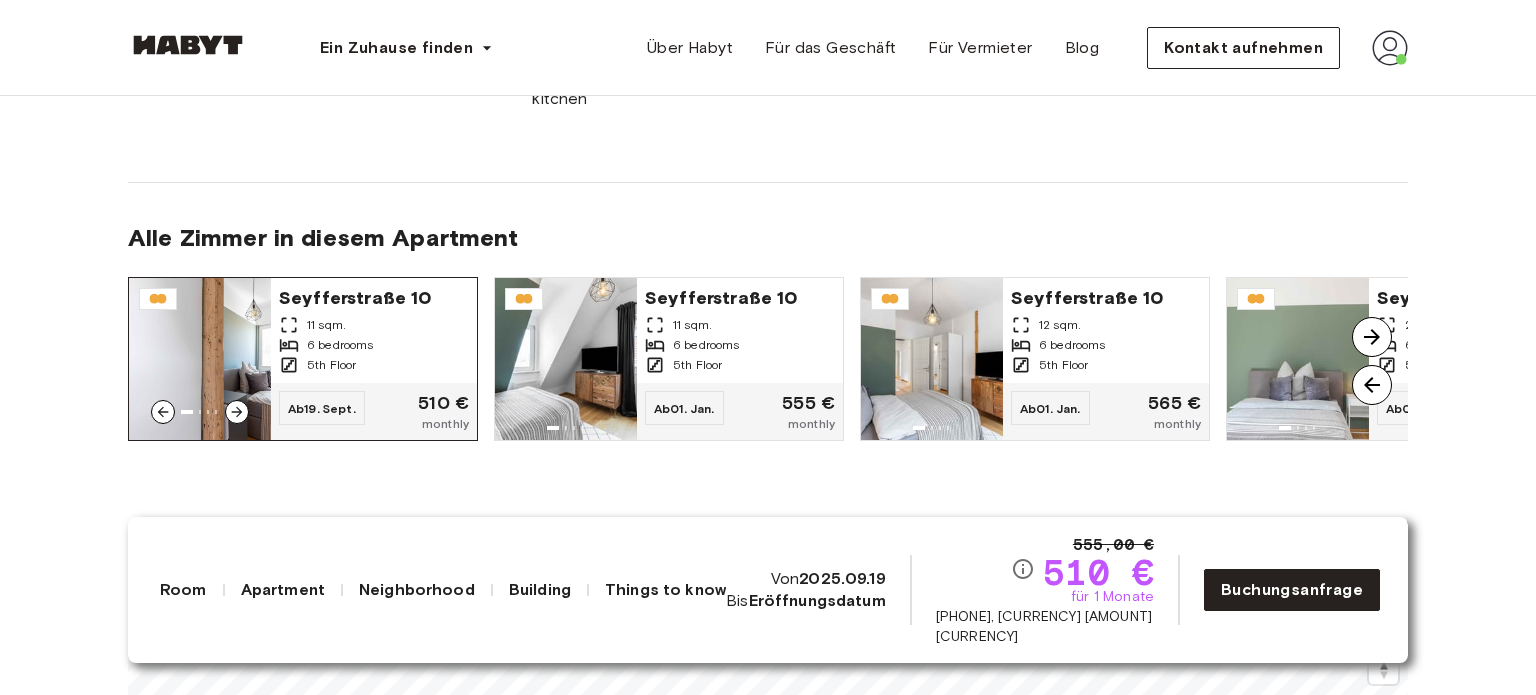 click 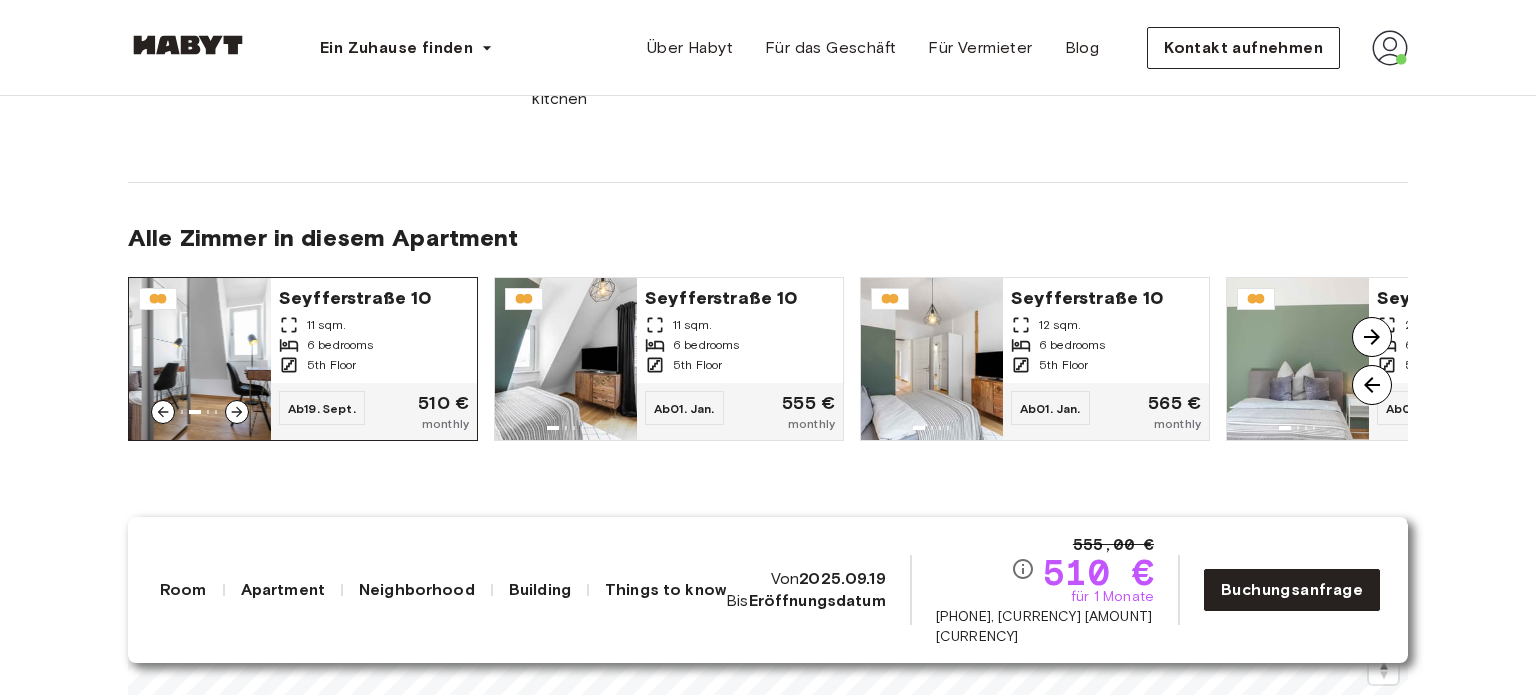 click 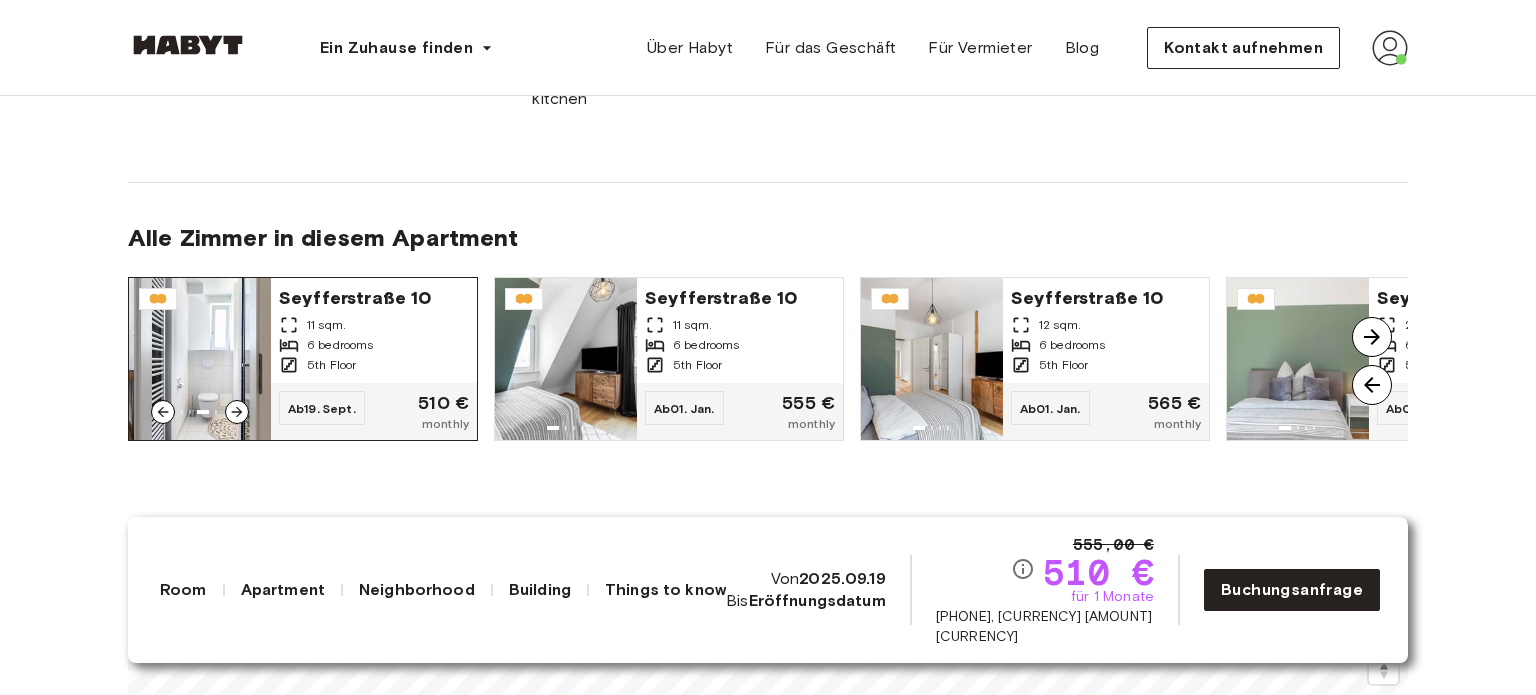 click 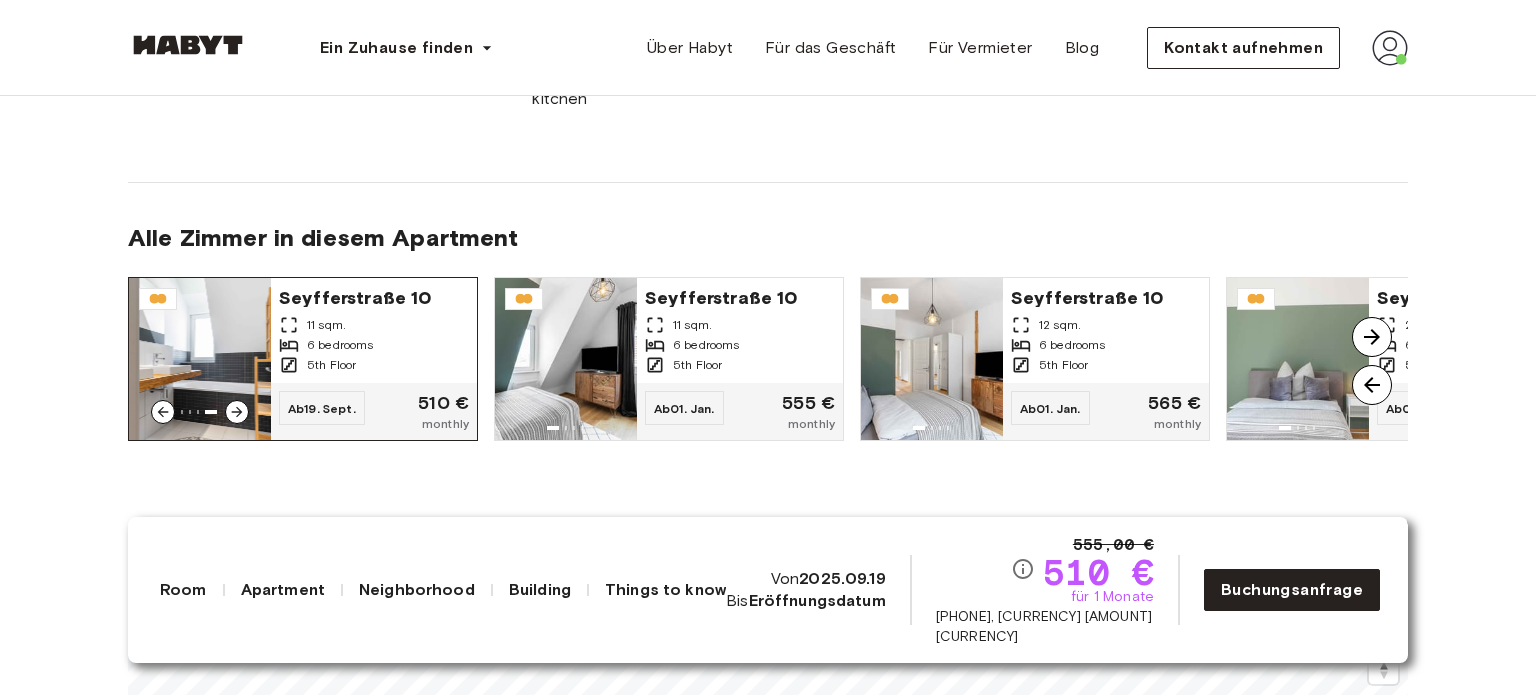 click 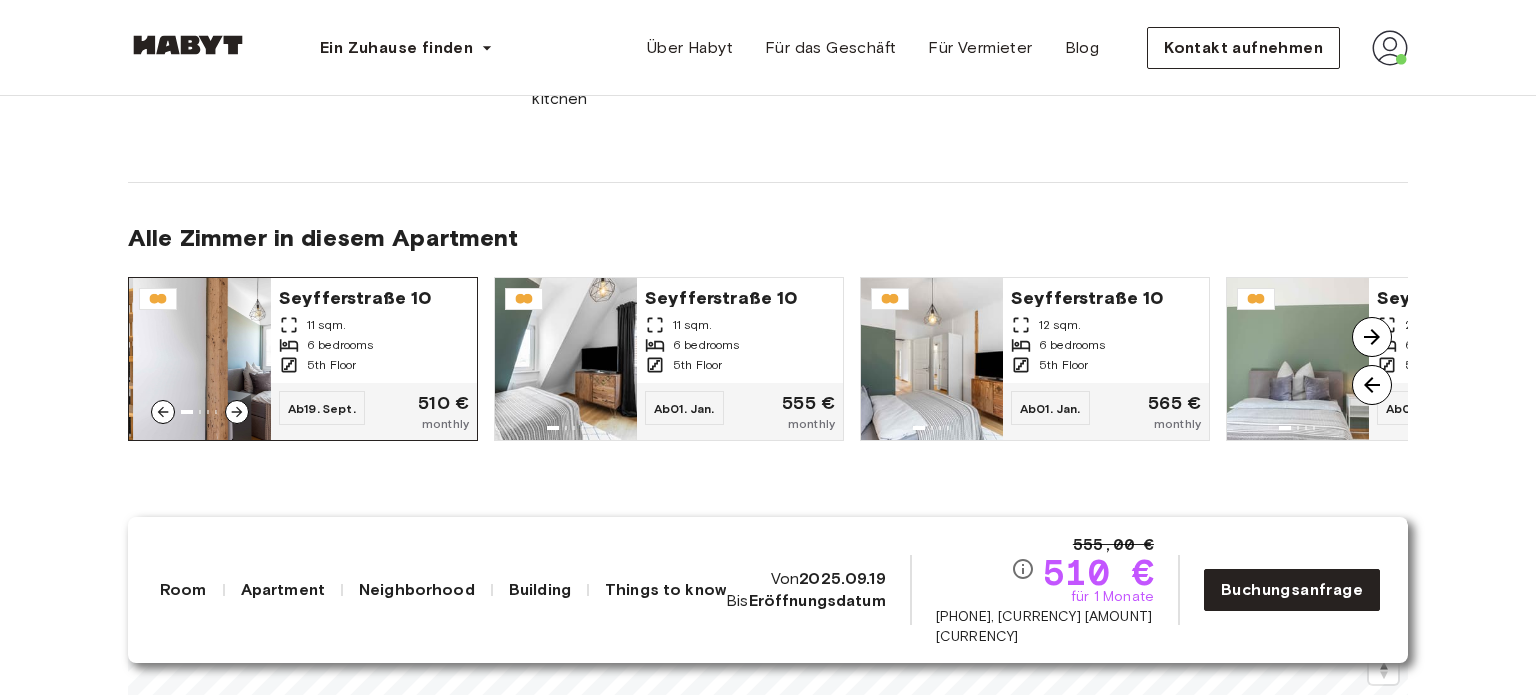 click 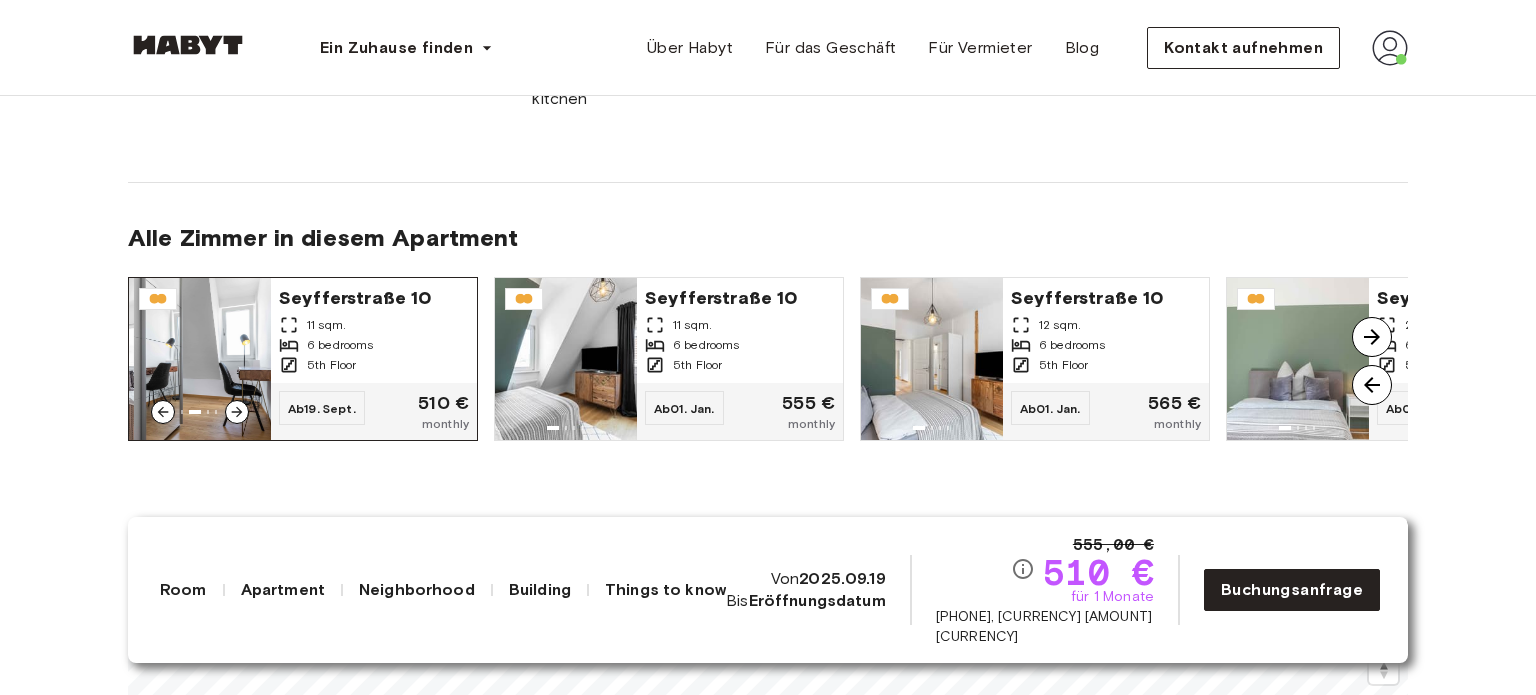 click 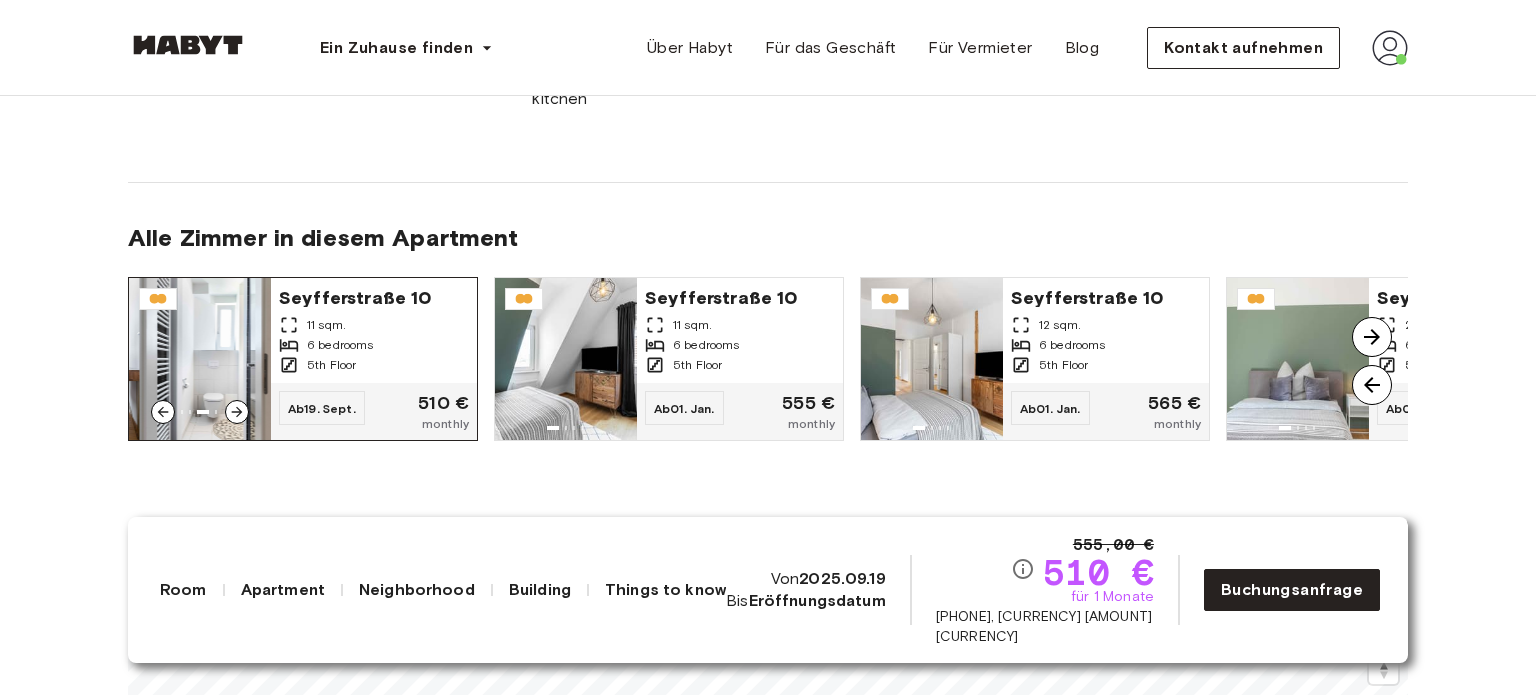 click 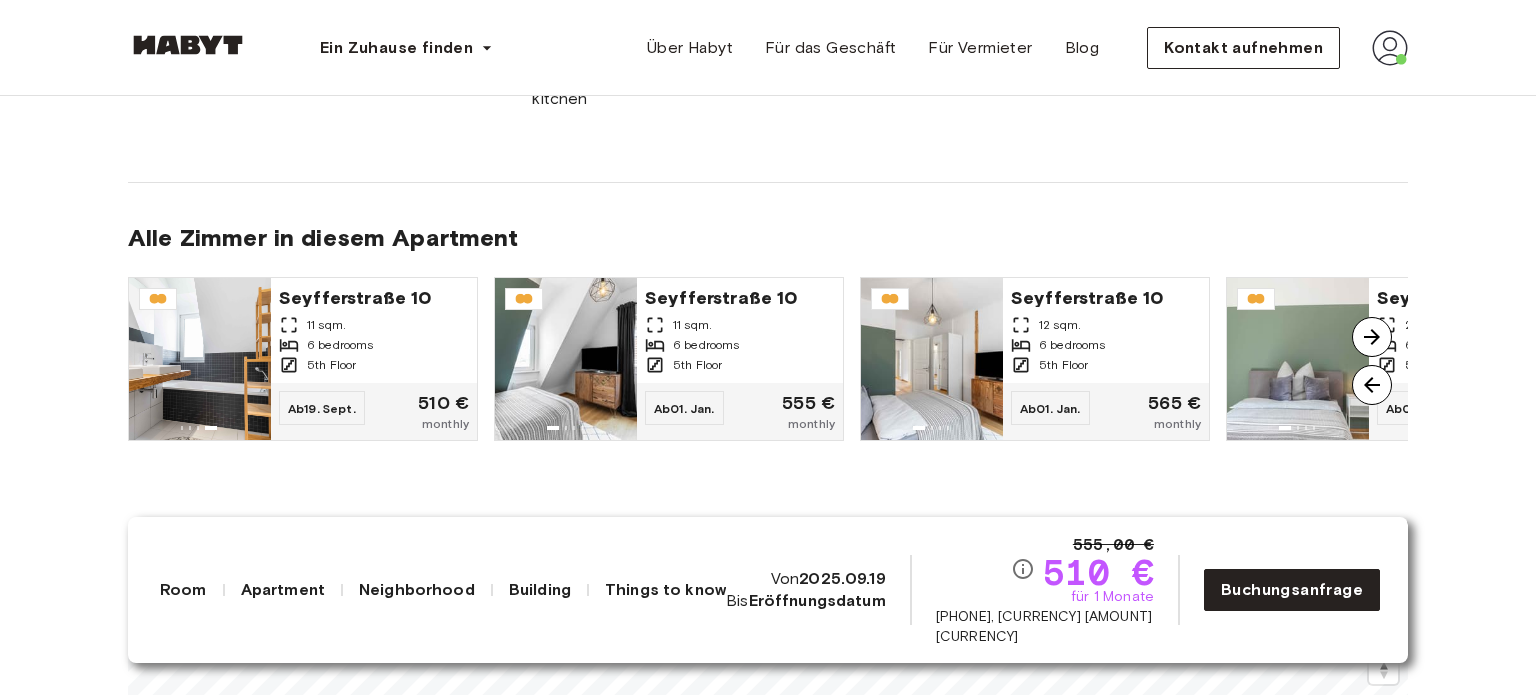 click at bounding box center [1372, 337] 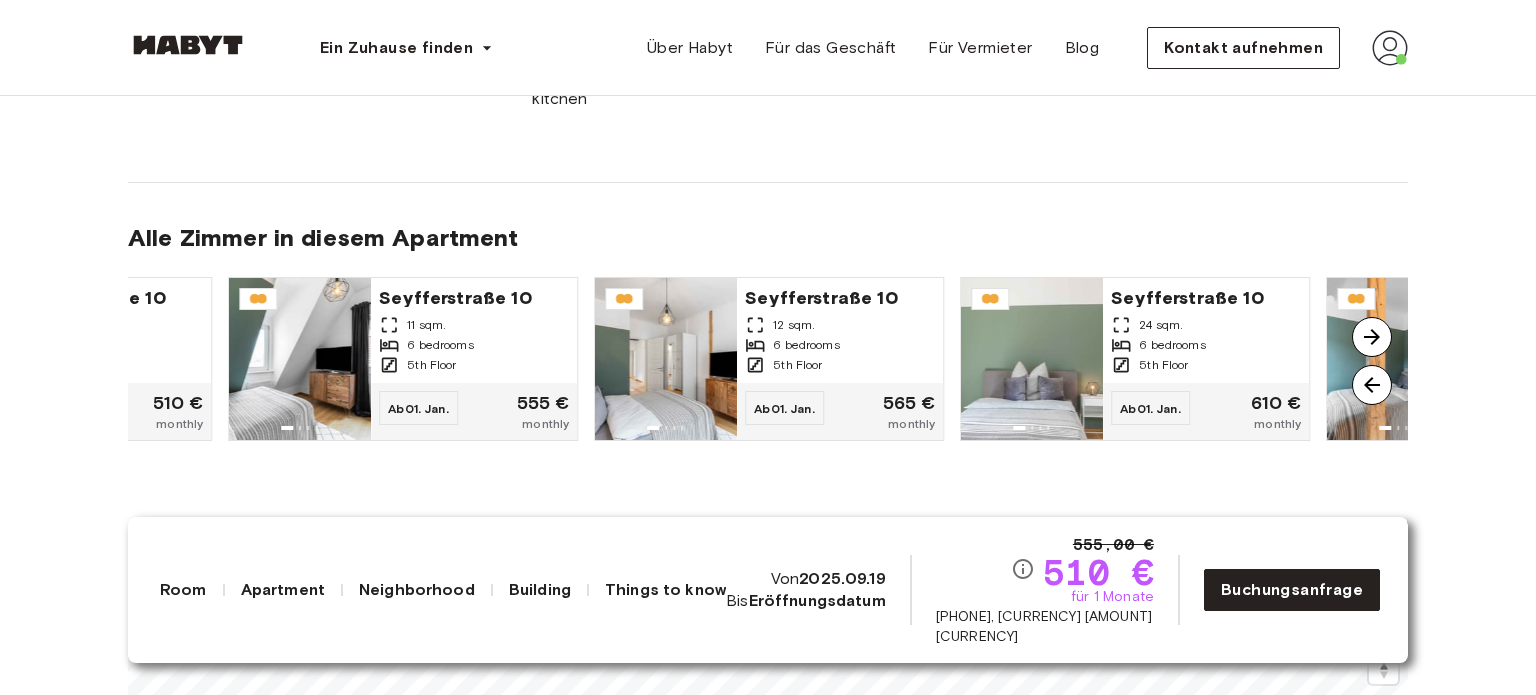 click at bounding box center [1372, 337] 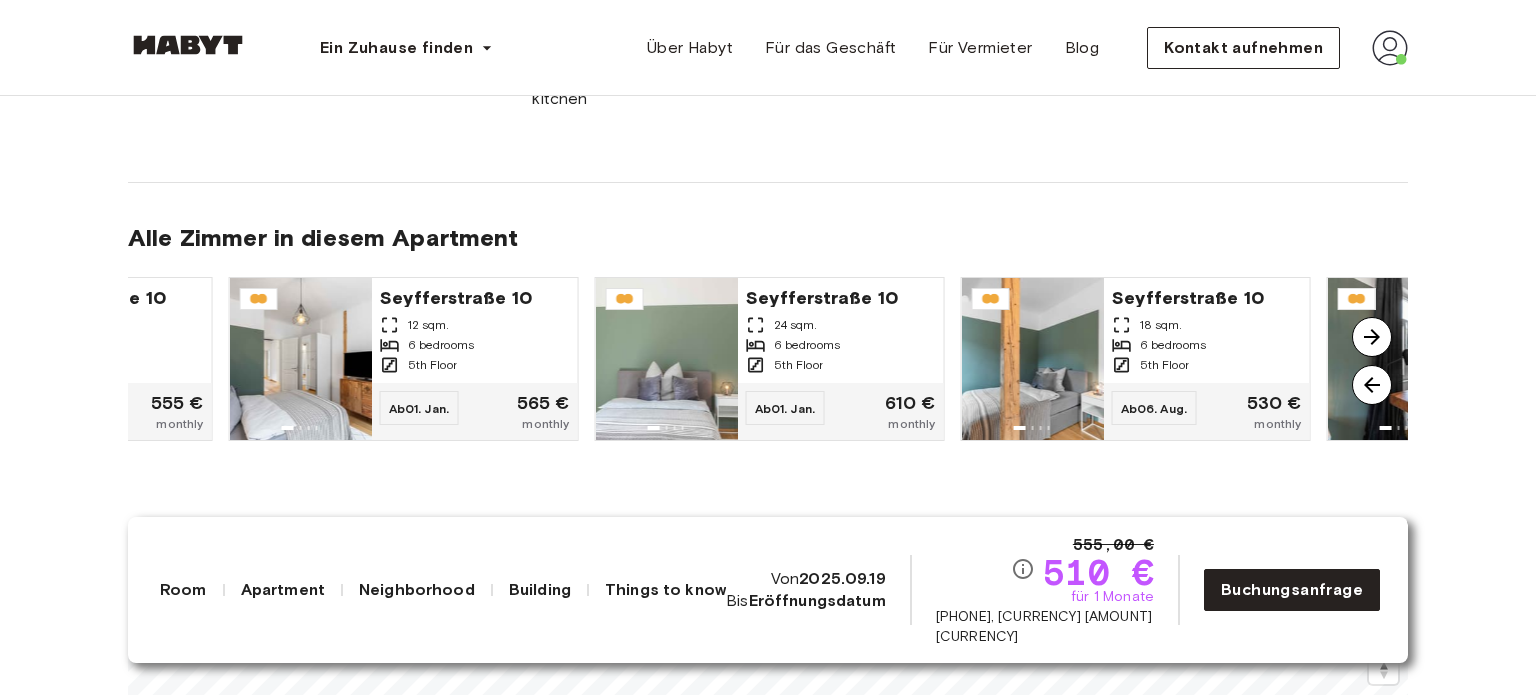 click at bounding box center (1372, 337) 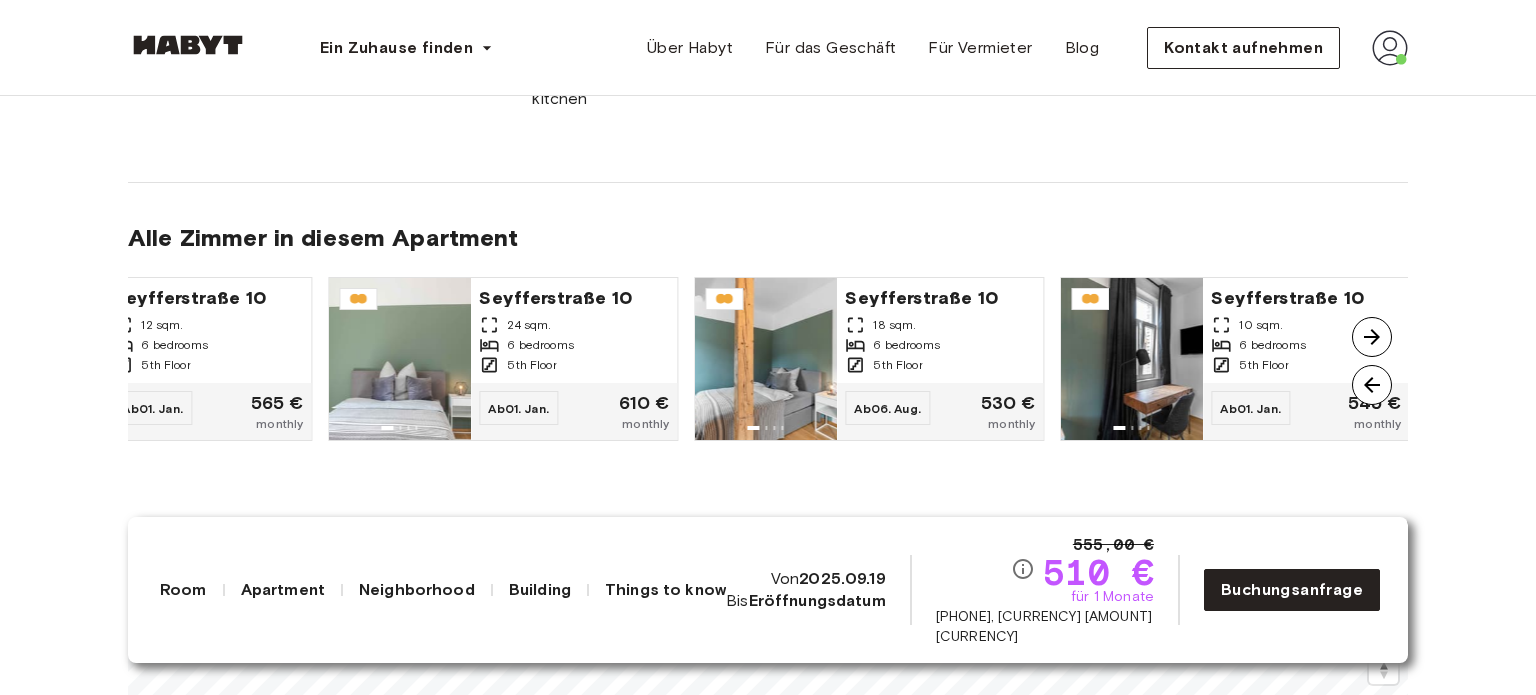 click at bounding box center [1372, 337] 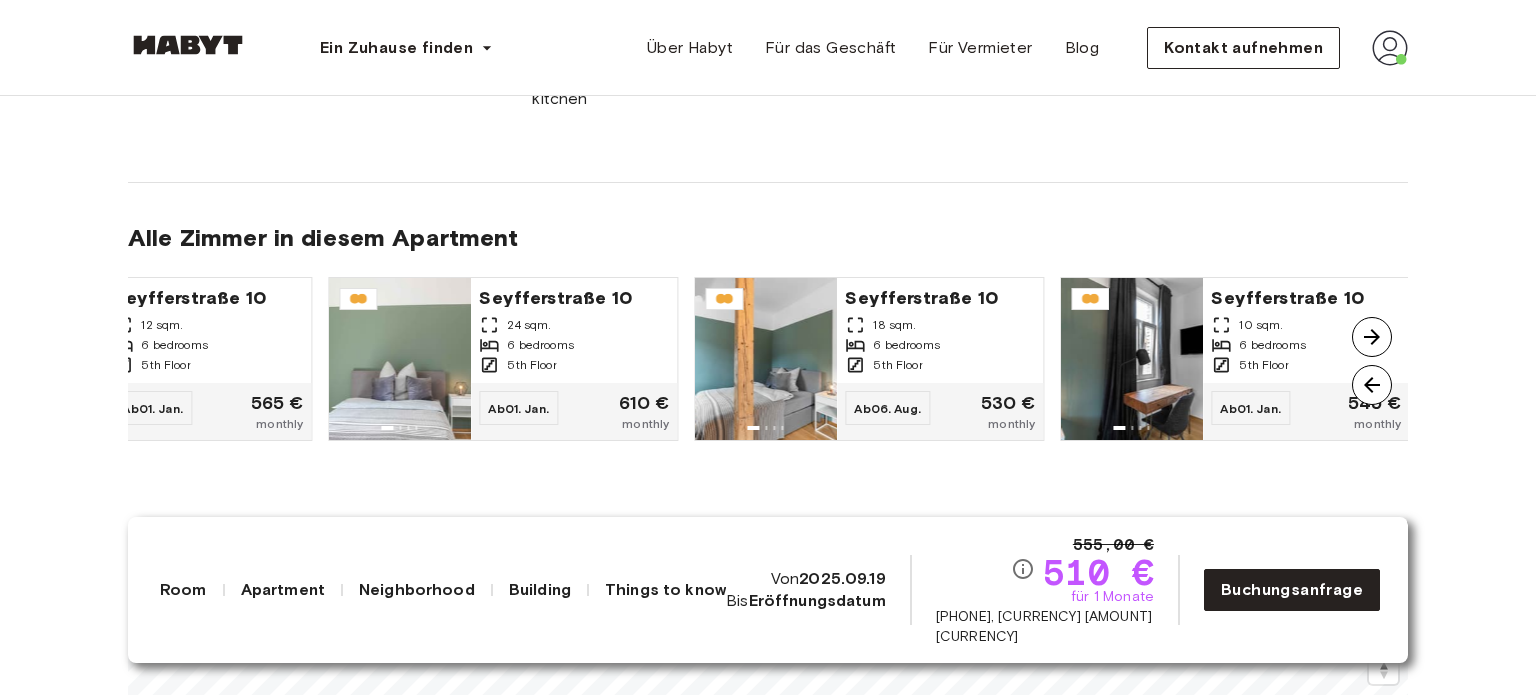 click at bounding box center [1372, 337] 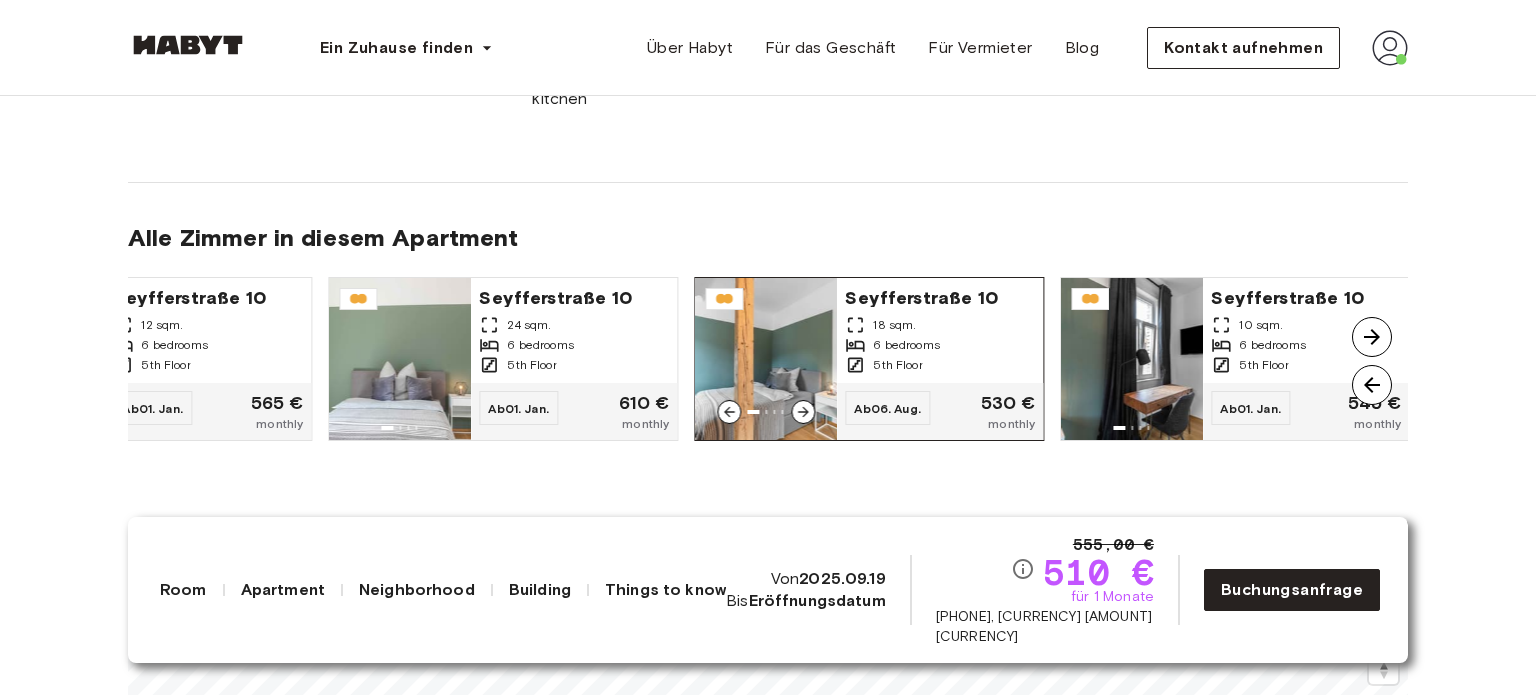 click on "18 sqm." at bounding box center (894, 325) 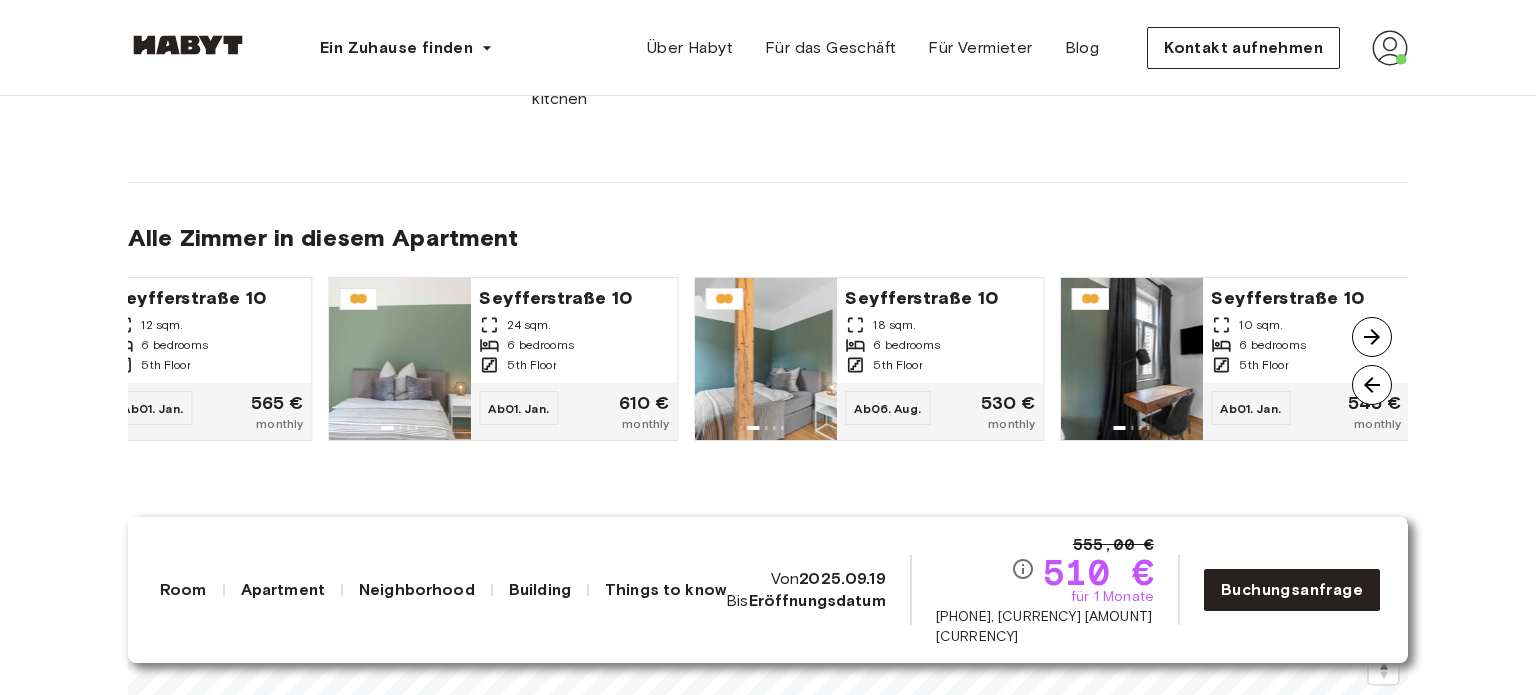 click at bounding box center [1372, 337] 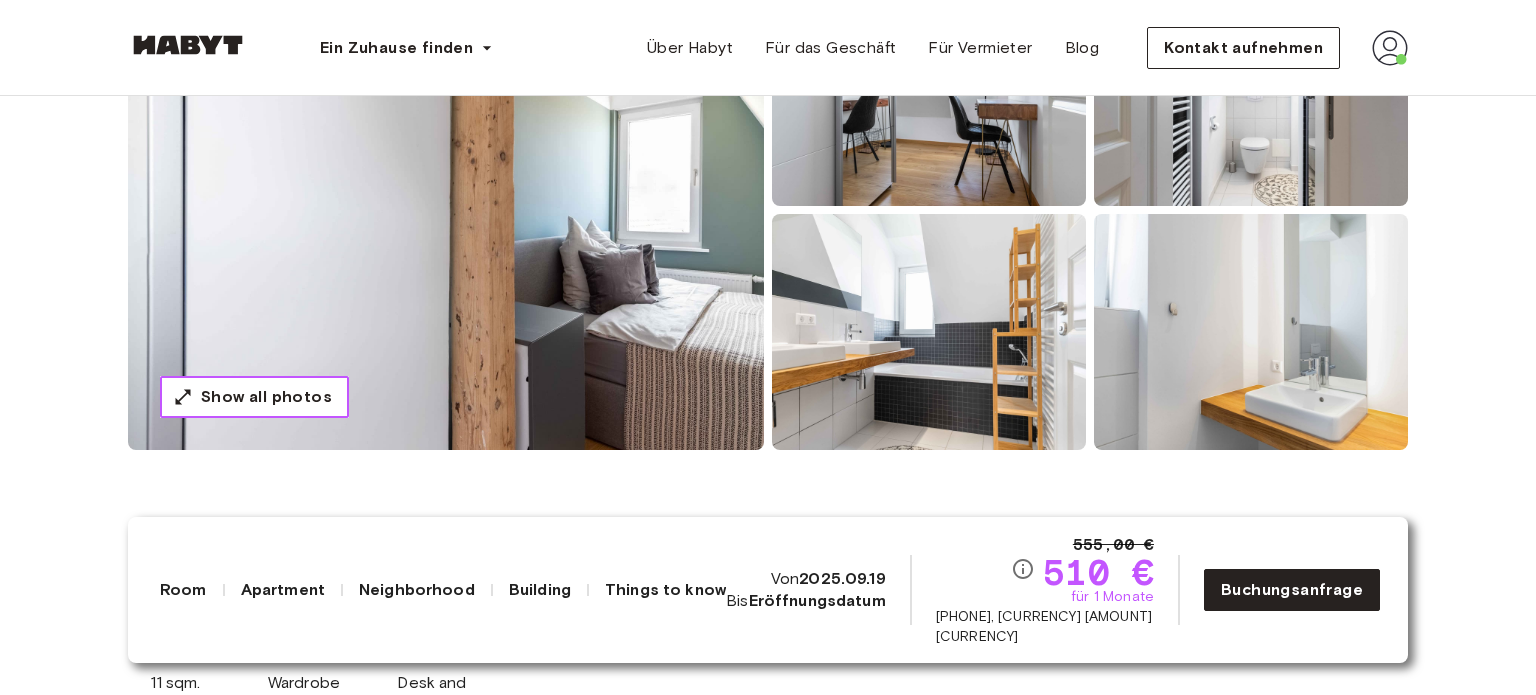 scroll, scrollTop: 400, scrollLeft: 0, axis: vertical 